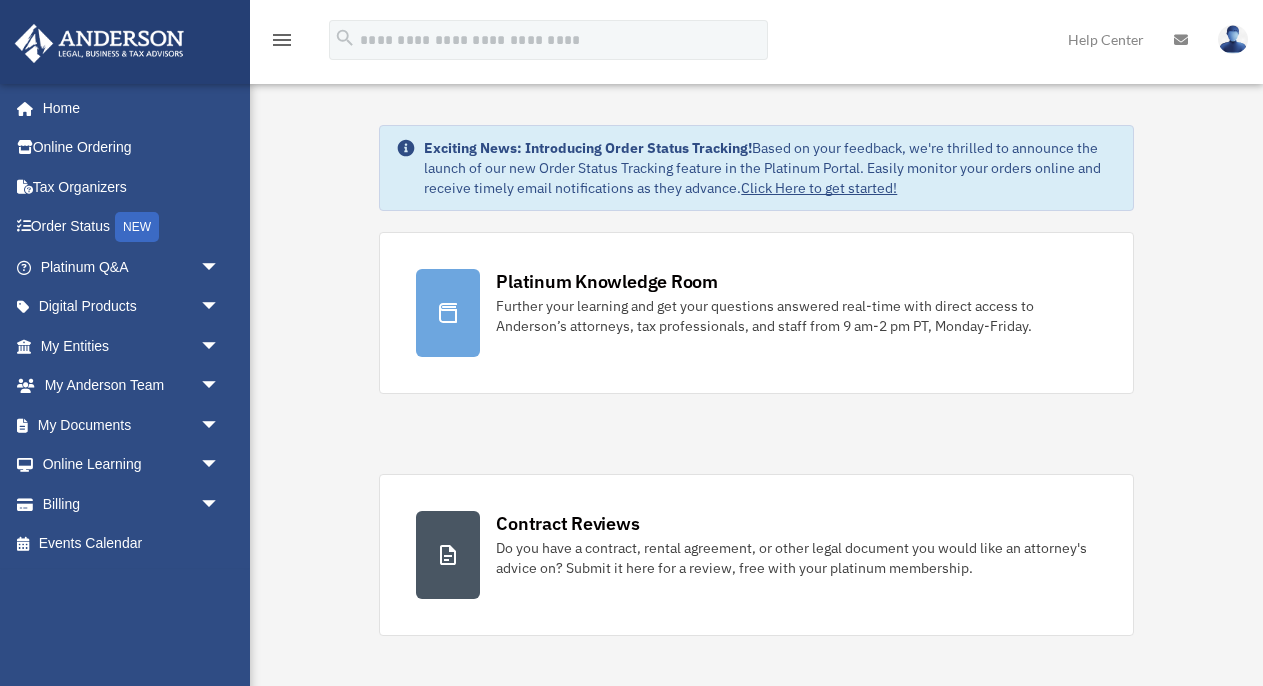 scroll, scrollTop: 0, scrollLeft: 0, axis: both 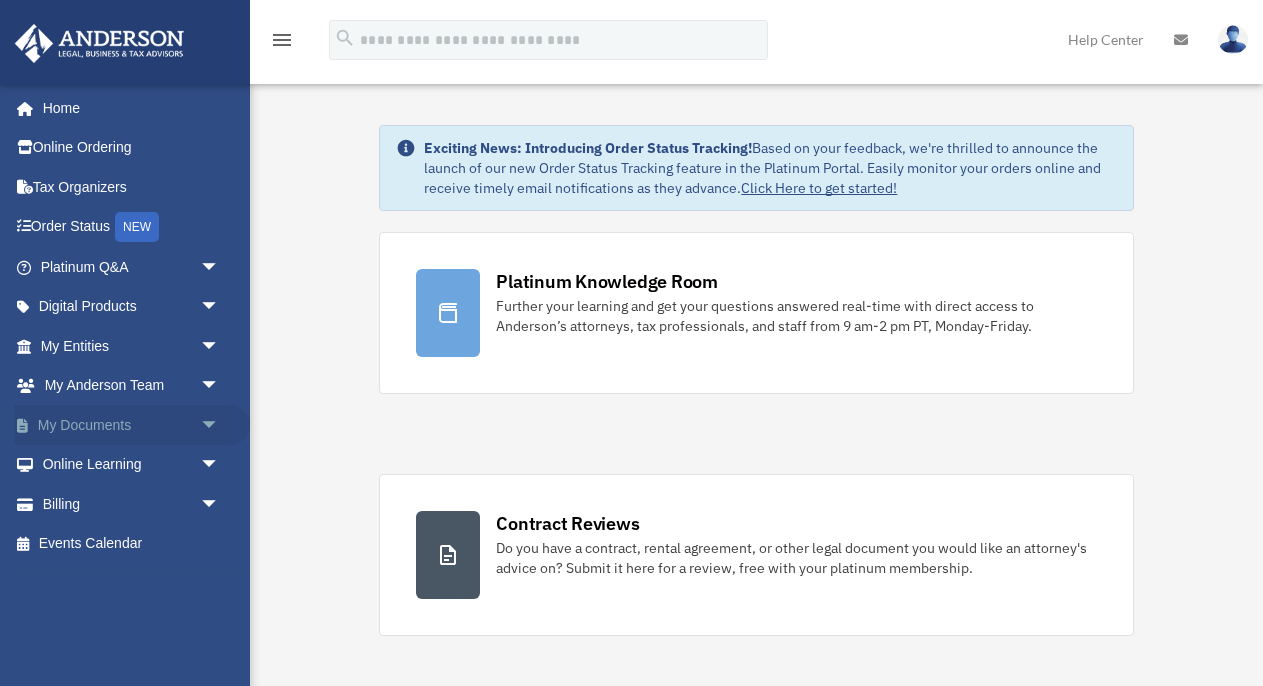 click on "arrow_drop_down" at bounding box center [220, 425] 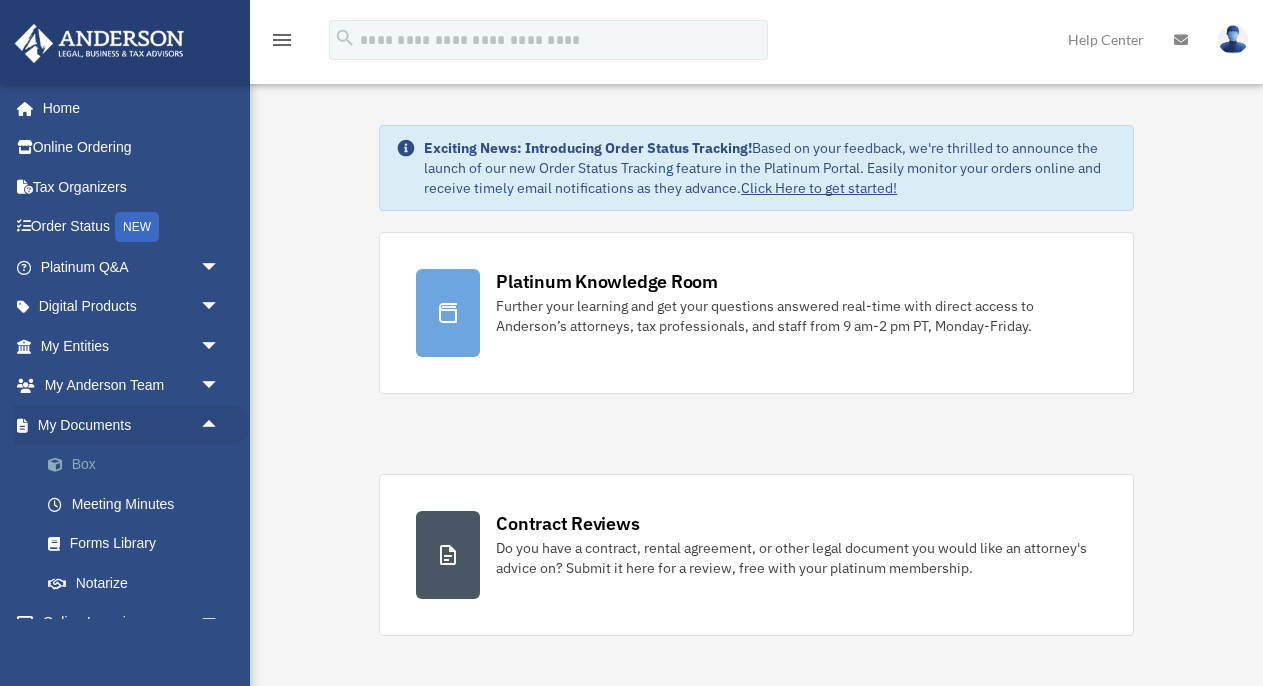 click on "Box" at bounding box center (139, 465) 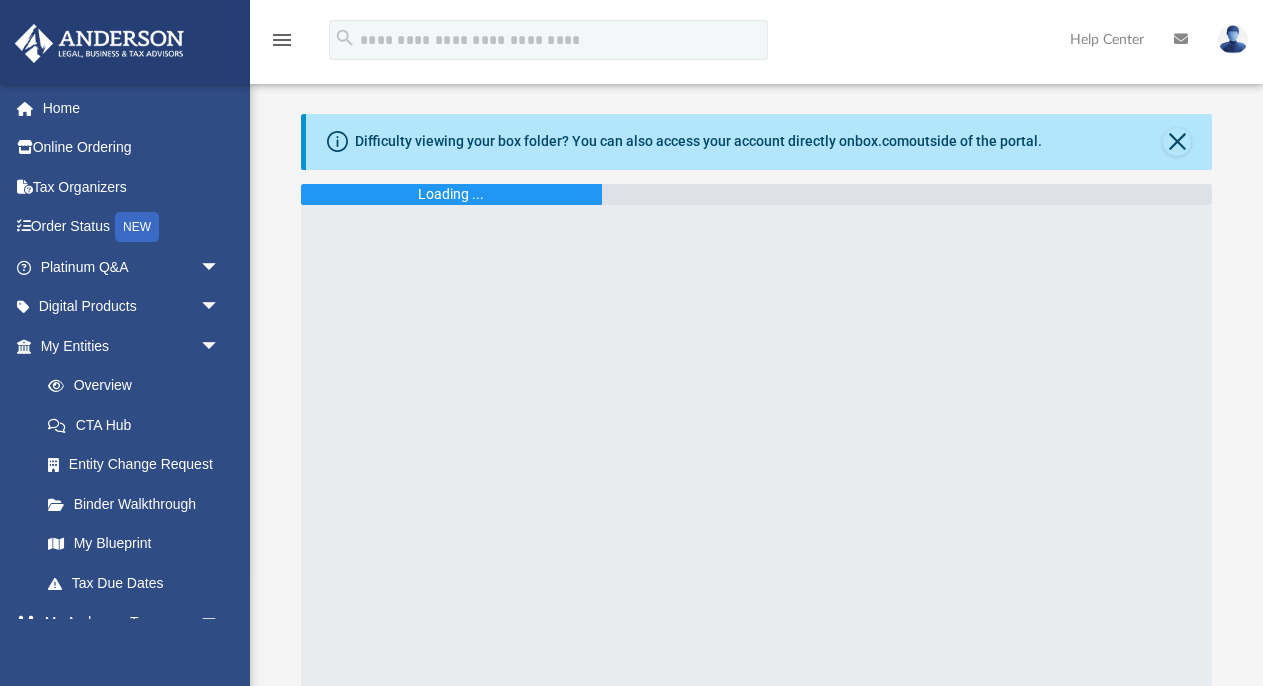 scroll, scrollTop: 0, scrollLeft: 0, axis: both 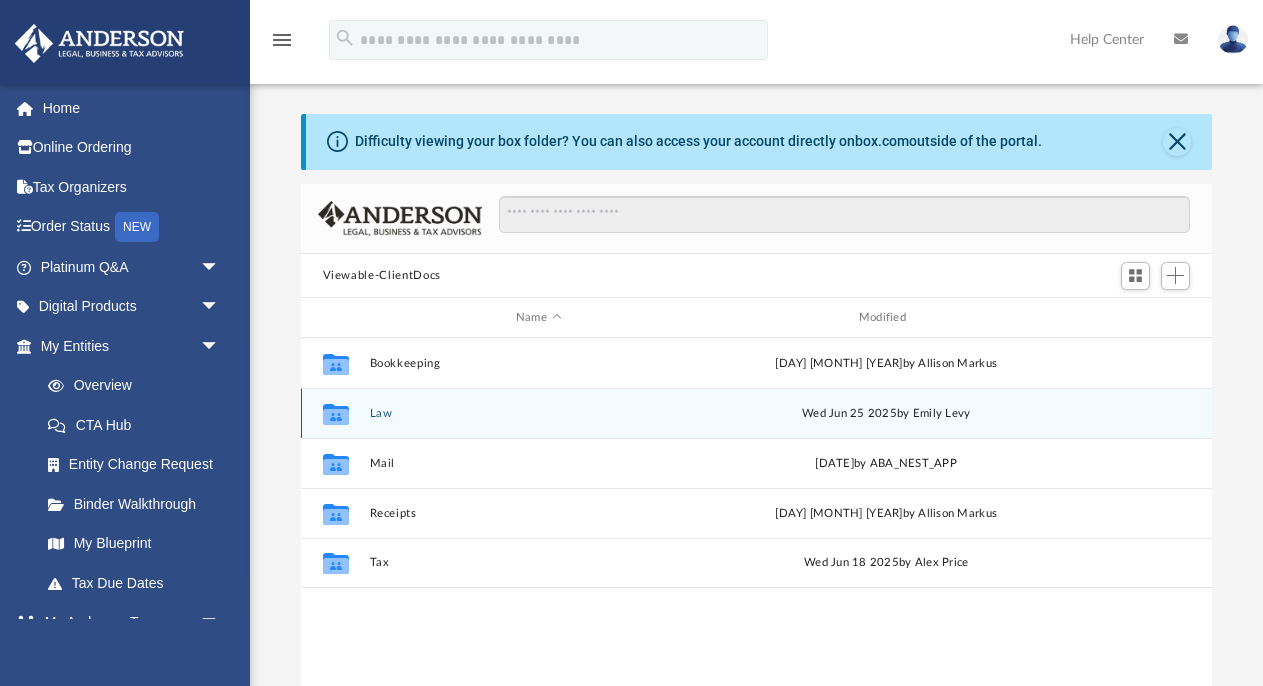 click on "Law" at bounding box center [538, 413] 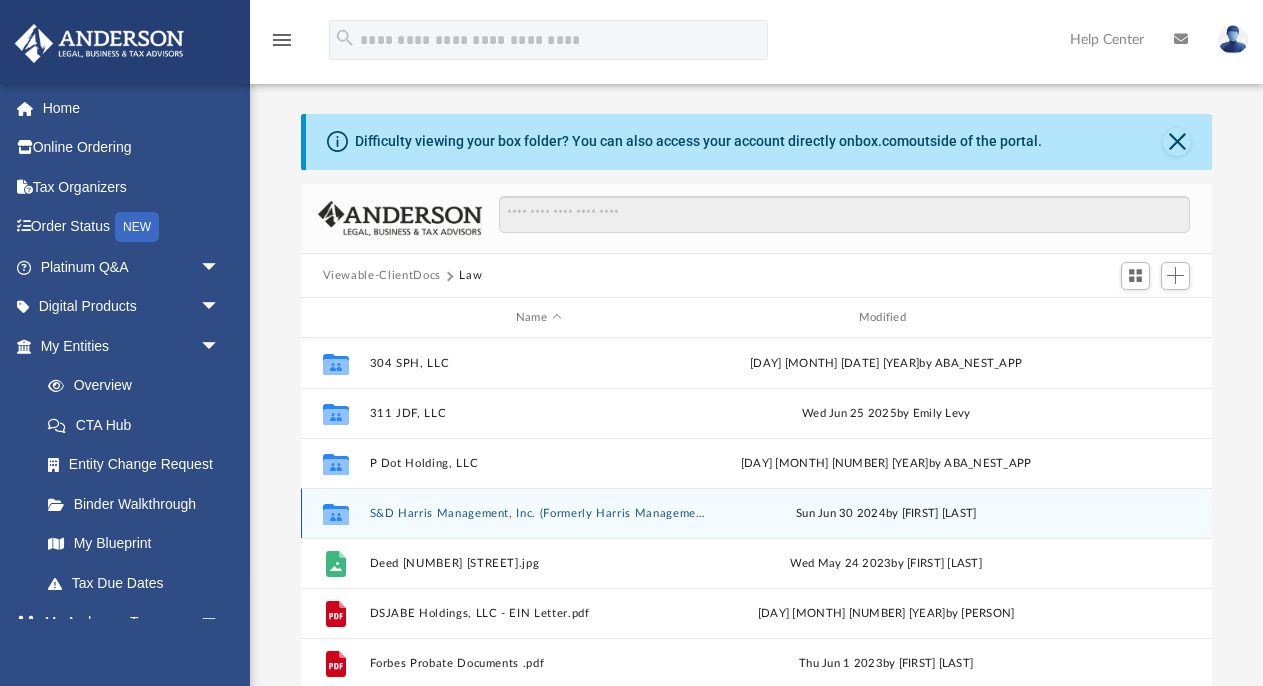 click on "S&D Harris Management, Inc. (Formerly Harris Management, Inc)" at bounding box center [538, 513] 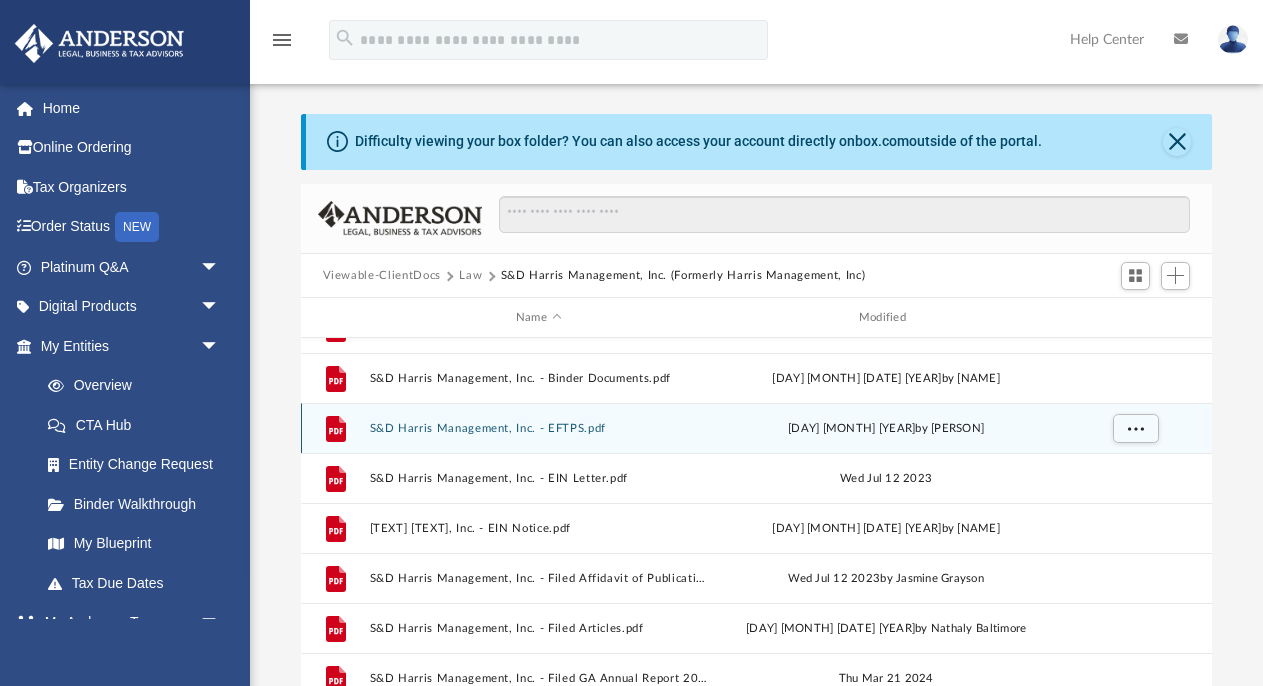 scroll, scrollTop: 335, scrollLeft: 0, axis: vertical 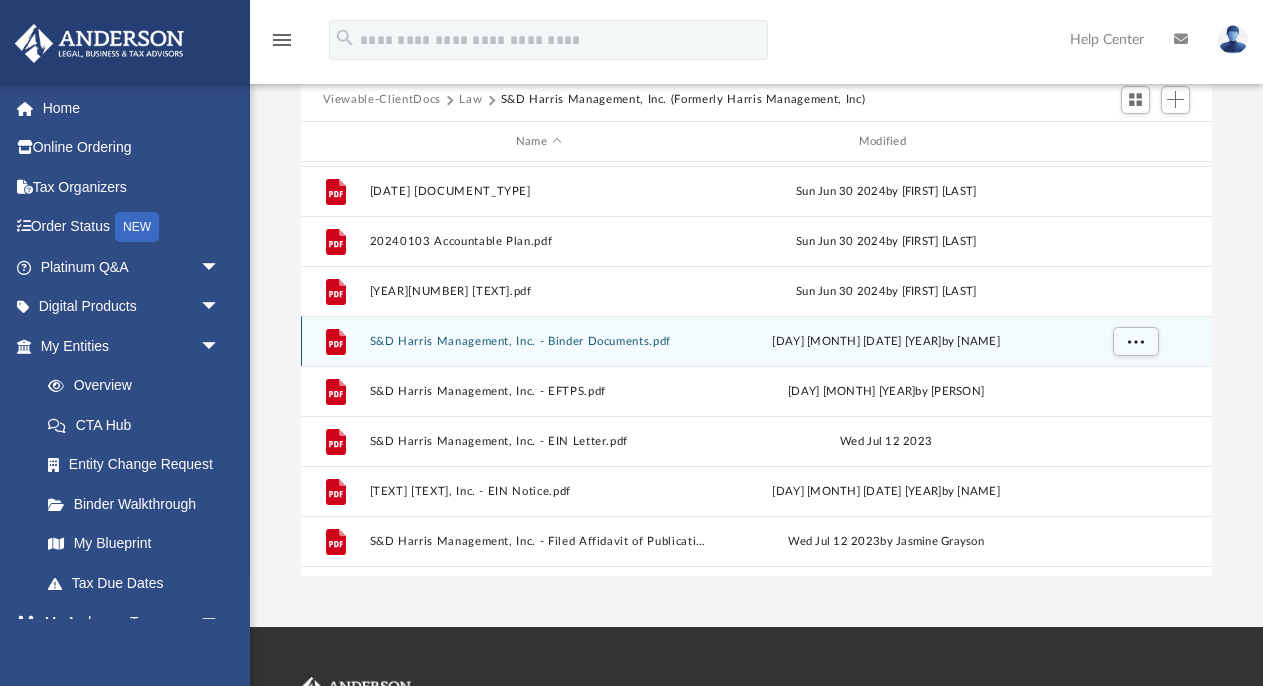 click on "S&D Harris Management, Inc. - Binder Documents.pdf" at bounding box center [538, 341] 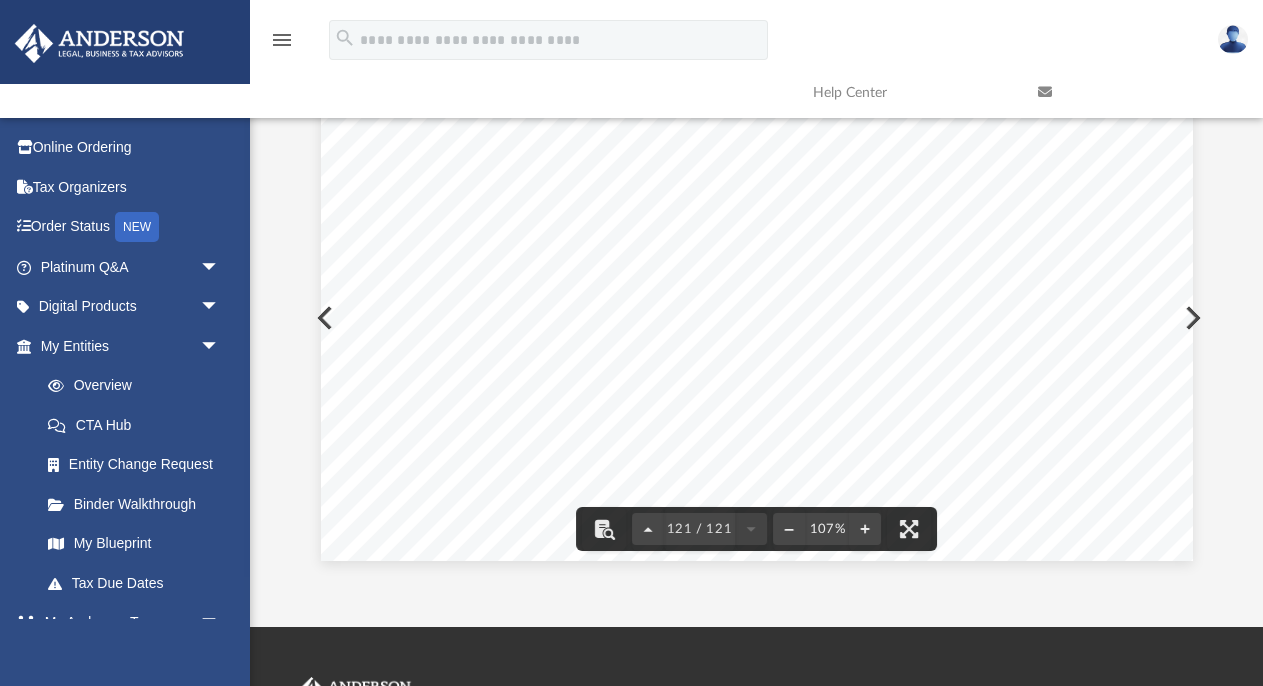 scroll, scrollTop: 139659, scrollLeft: 0, axis: vertical 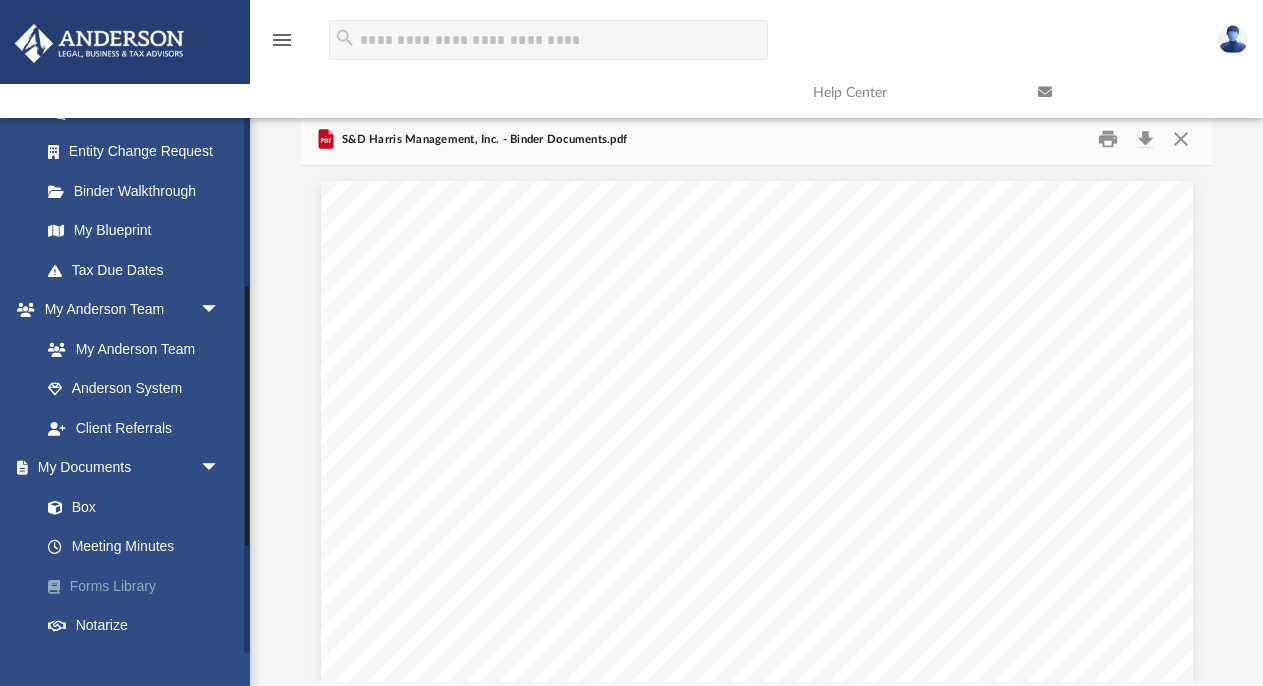 click on "Forms Library" at bounding box center [139, 586] 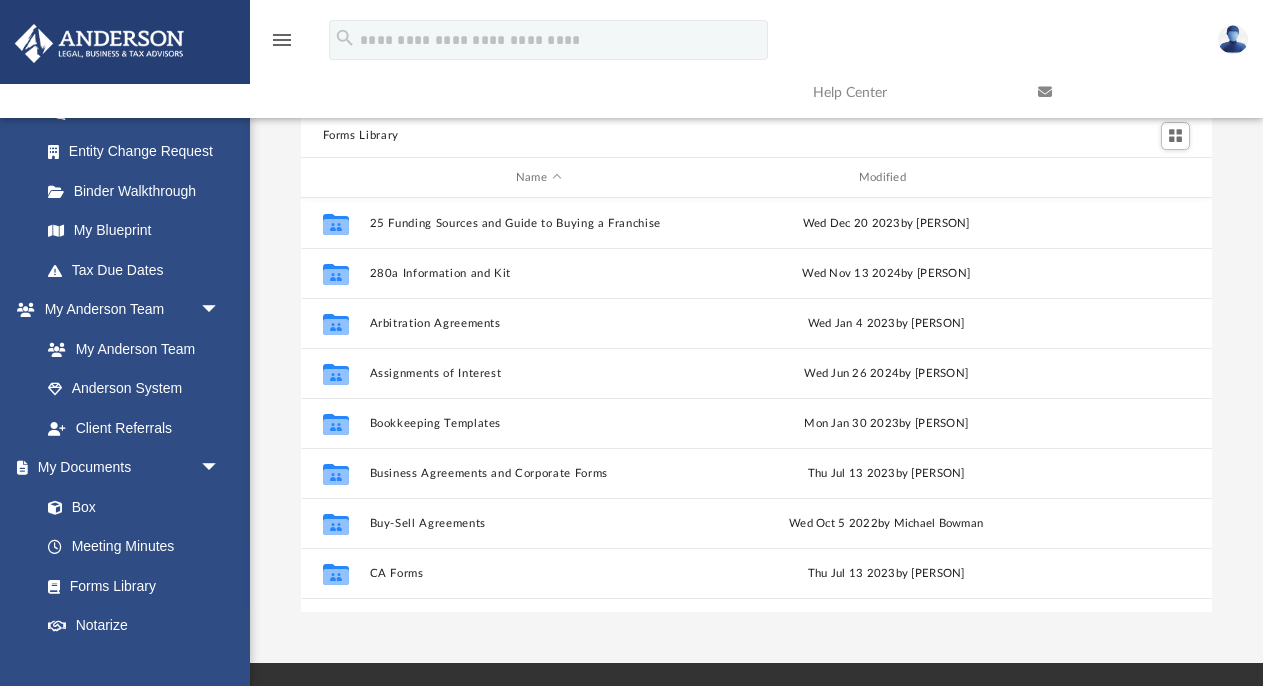 scroll, scrollTop: 1, scrollLeft: 1, axis: both 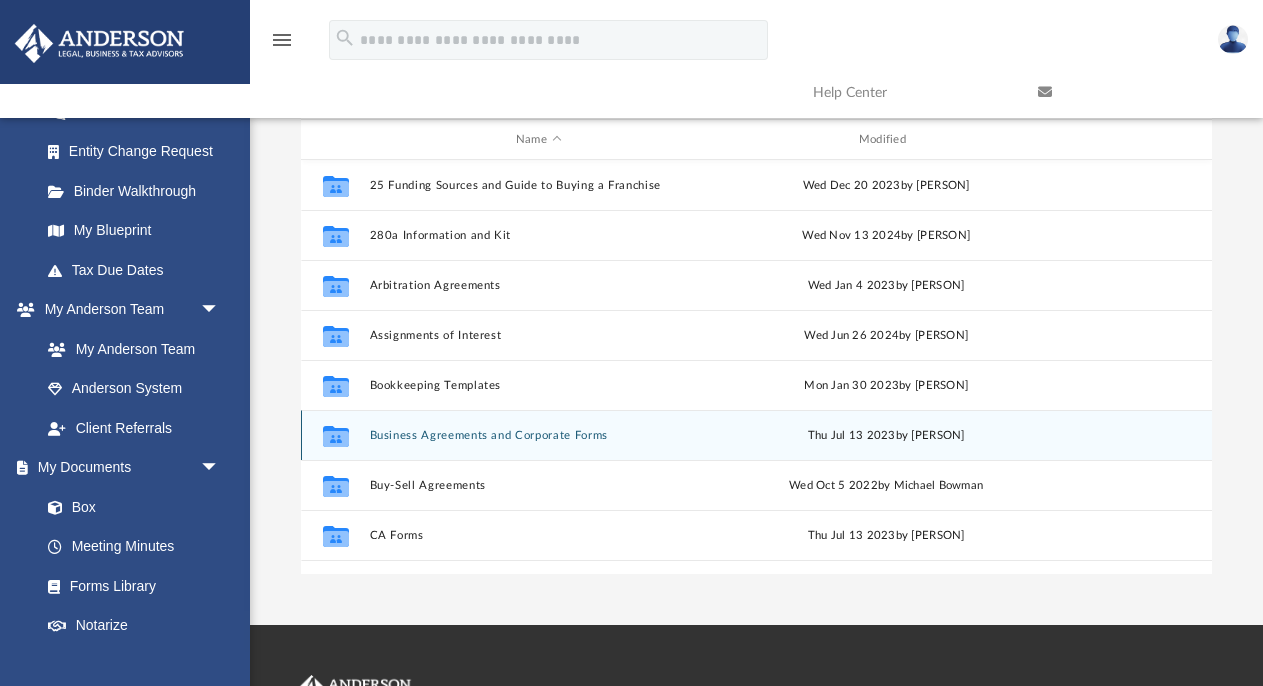 click on "Business Agreements and Corporate Forms" at bounding box center (538, 435) 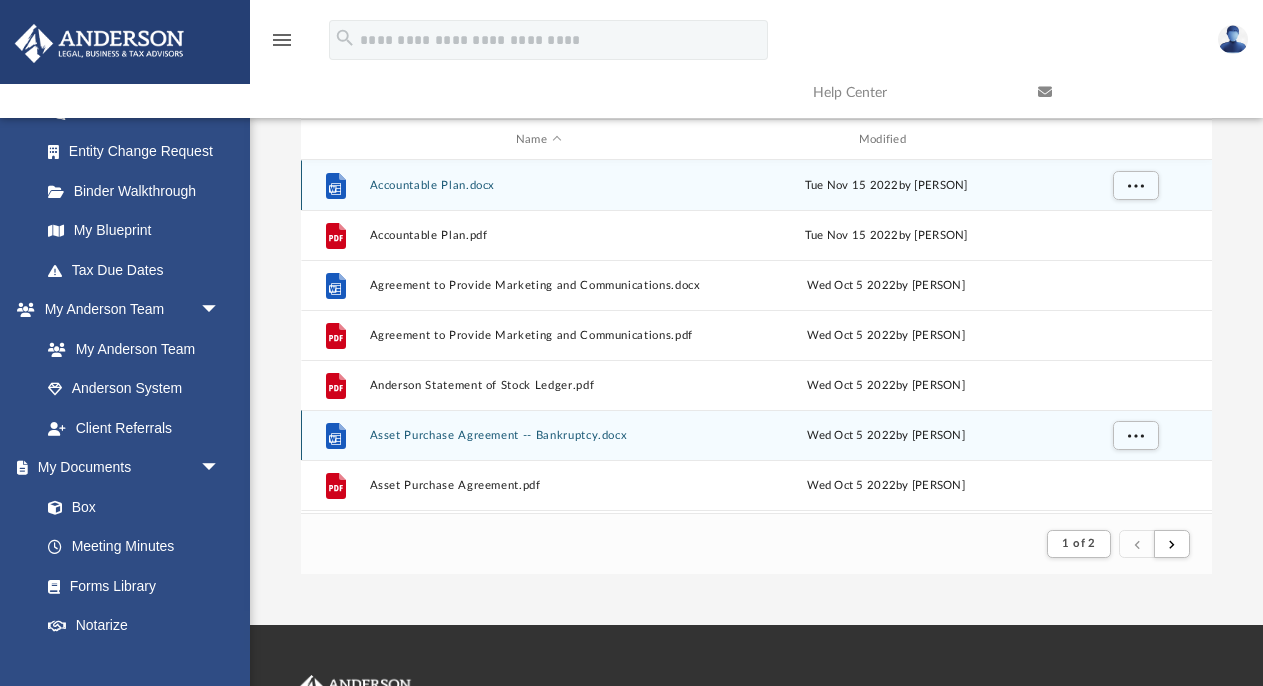 scroll, scrollTop: 393, scrollLeft: 911, axis: both 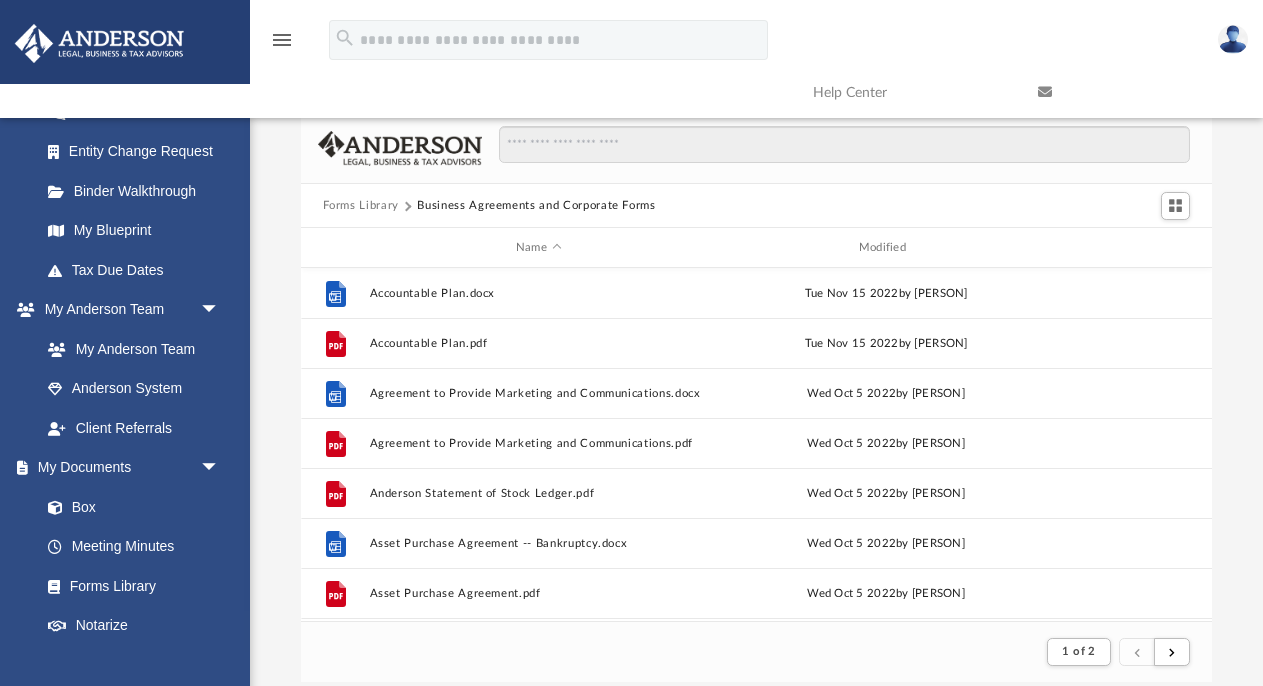 click on "Forms Library" at bounding box center [361, 206] 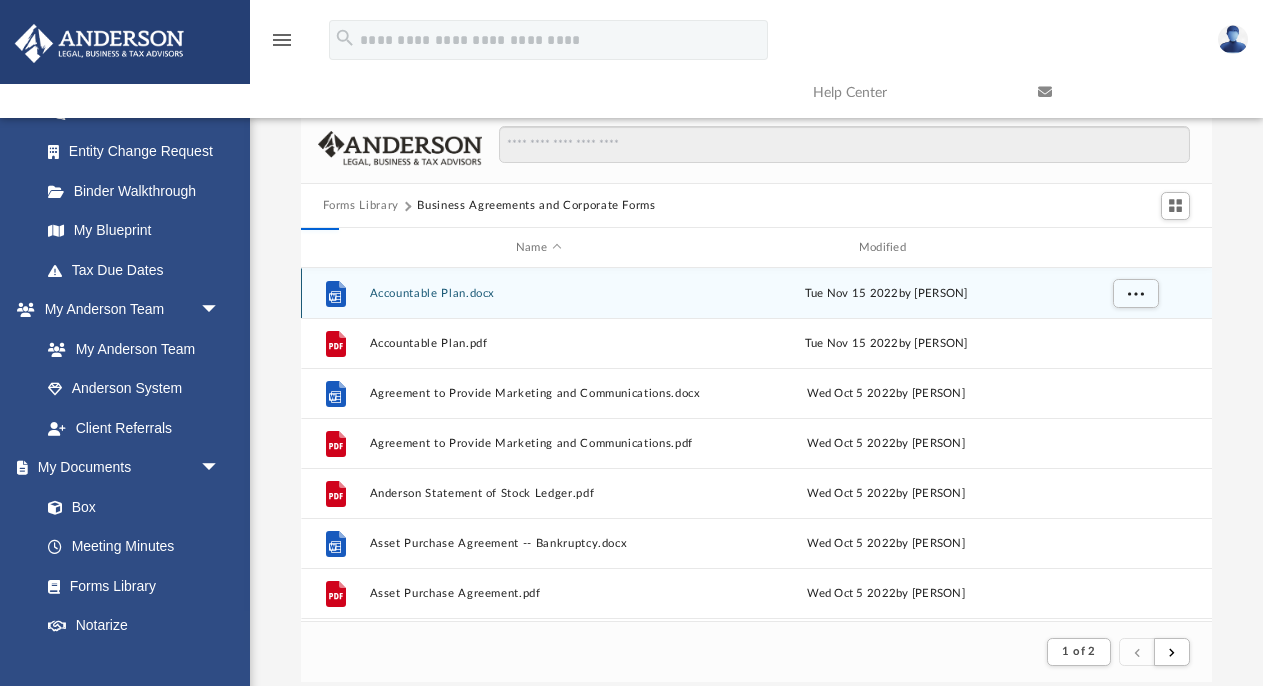 scroll, scrollTop: 1, scrollLeft: 1, axis: both 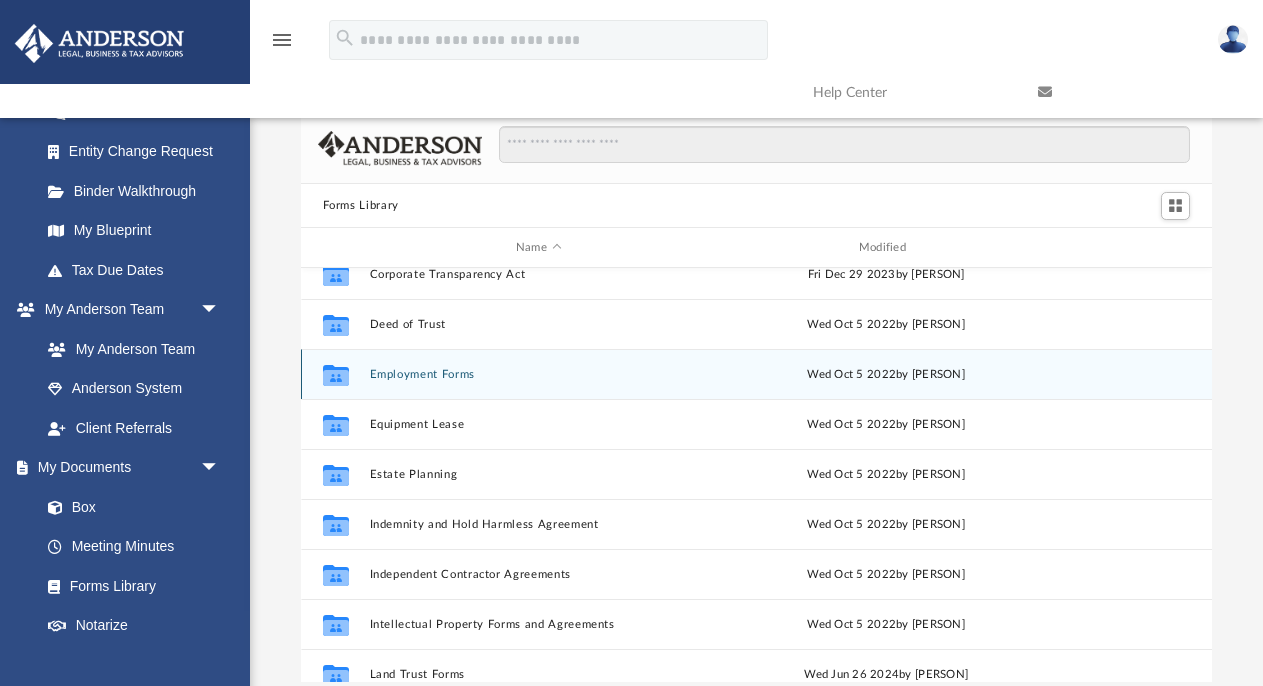click on "Employment Forms" at bounding box center [538, 374] 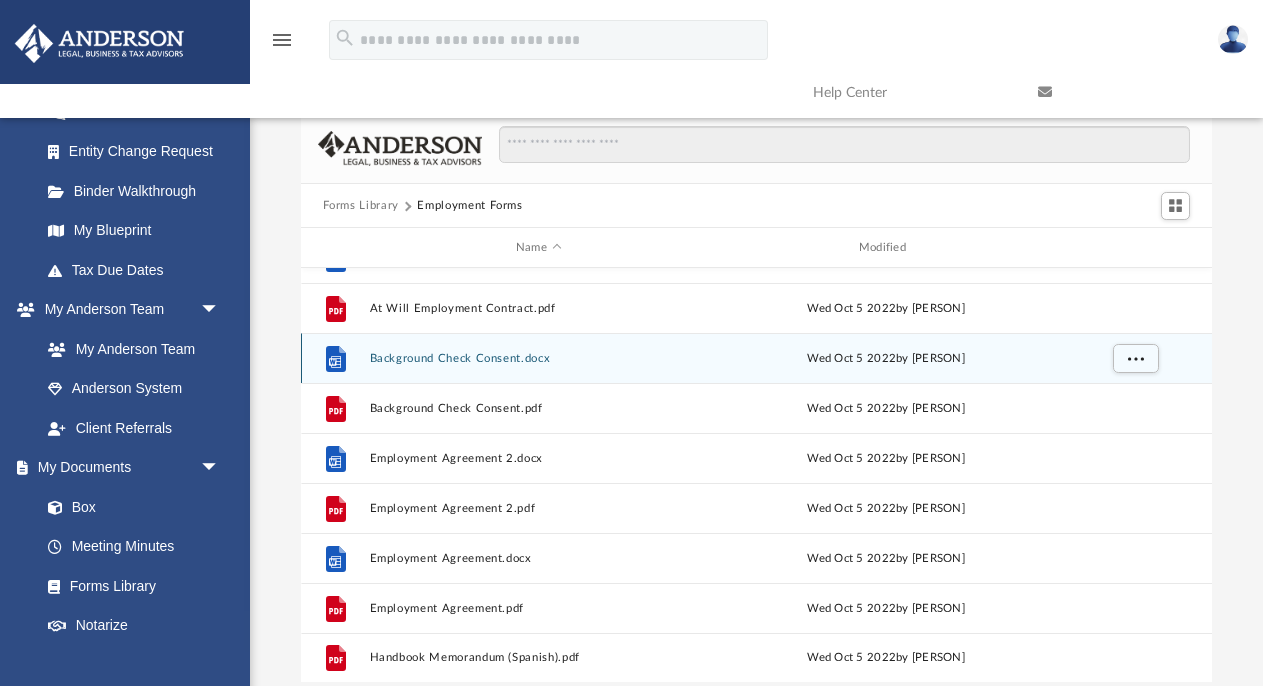 scroll, scrollTop: 35, scrollLeft: 0, axis: vertical 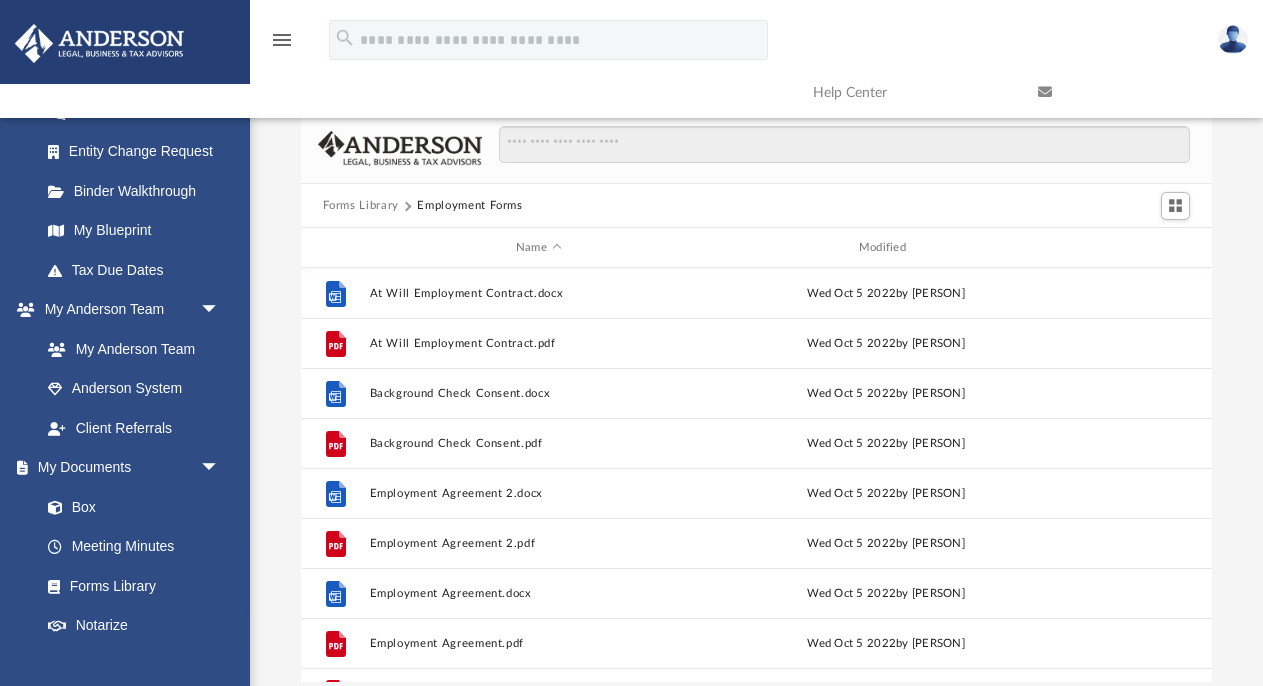 click on "Forms Library" at bounding box center [361, 206] 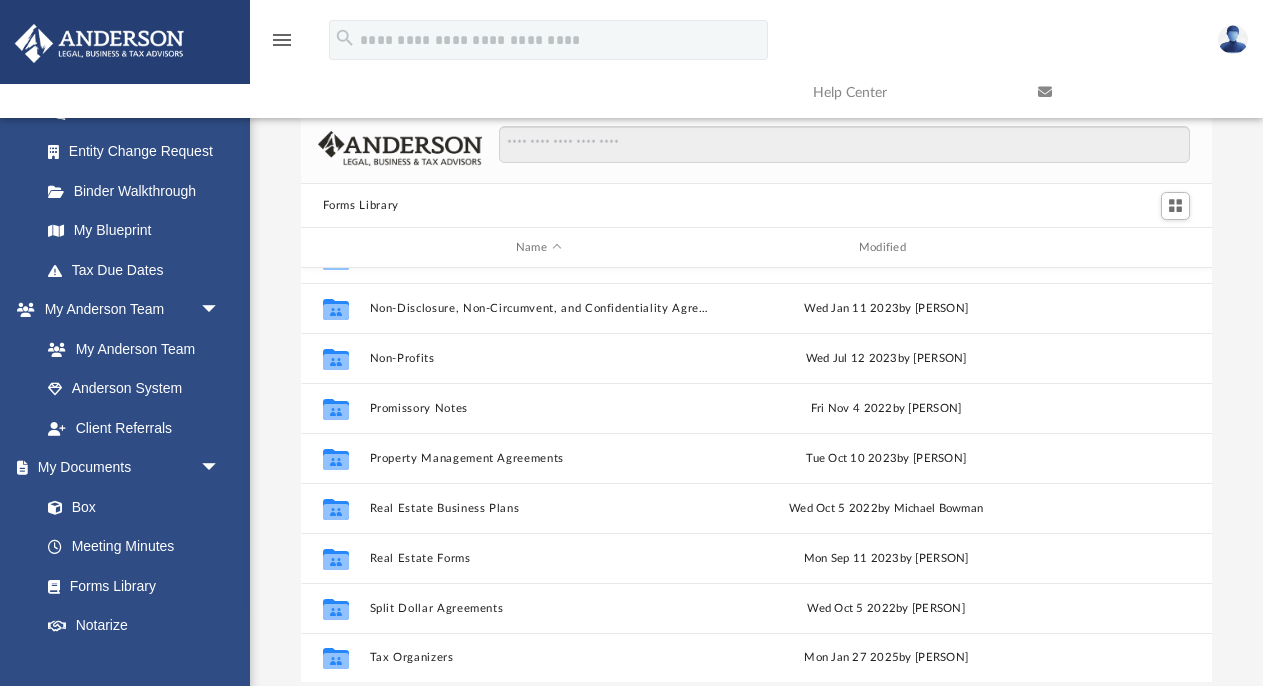 scroll, scrollTop: 1085, scrollLeft: 0, axis: vertical 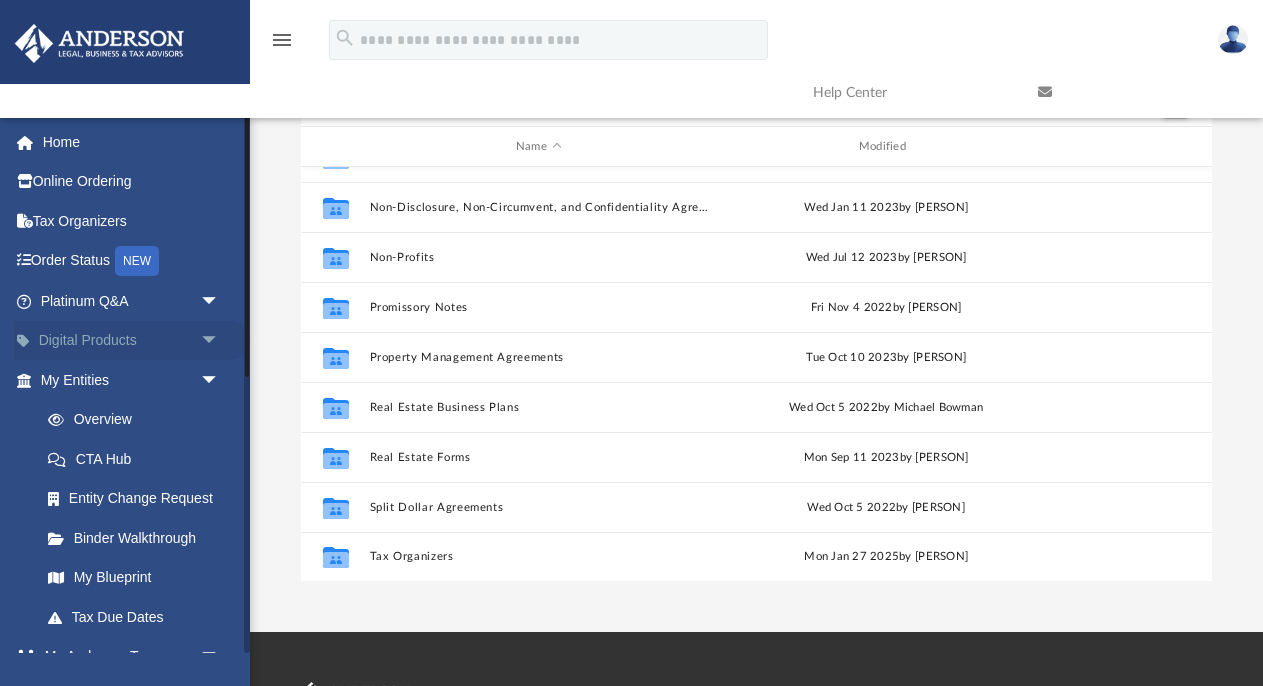 click on "arrow_drop_down" at bounding box center [220, 341] 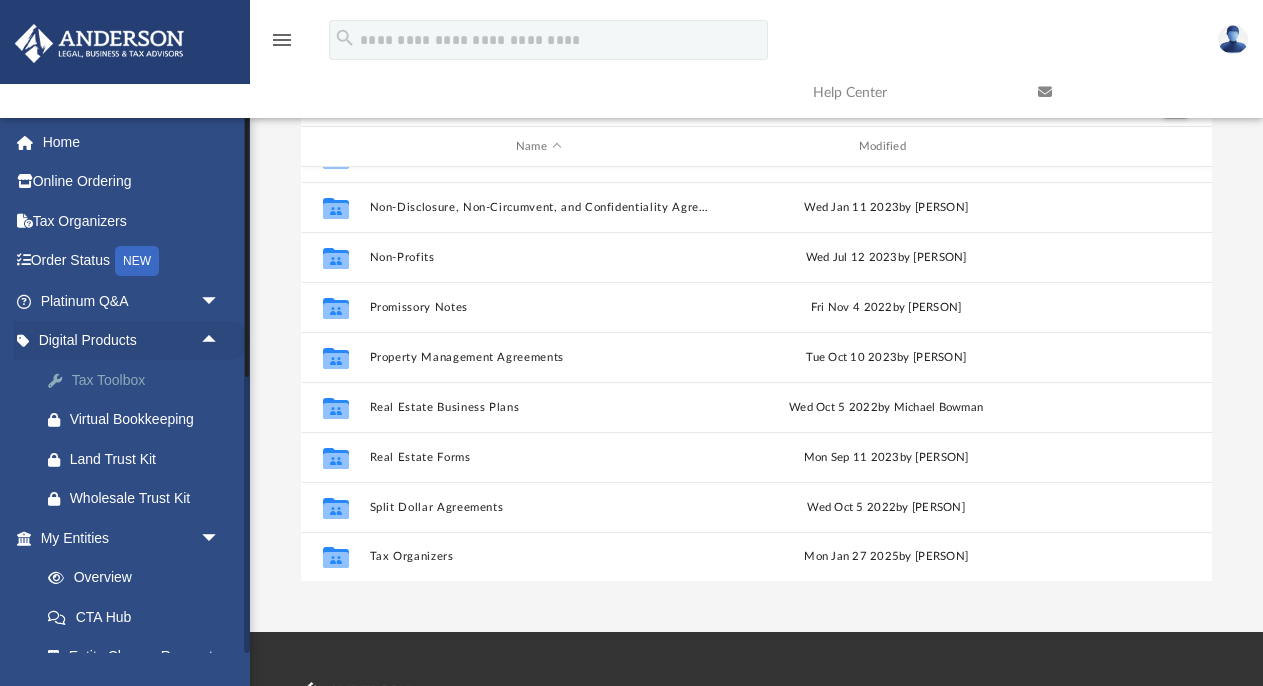 click on "Tax Toolbox" at bounding box center (147, 380) 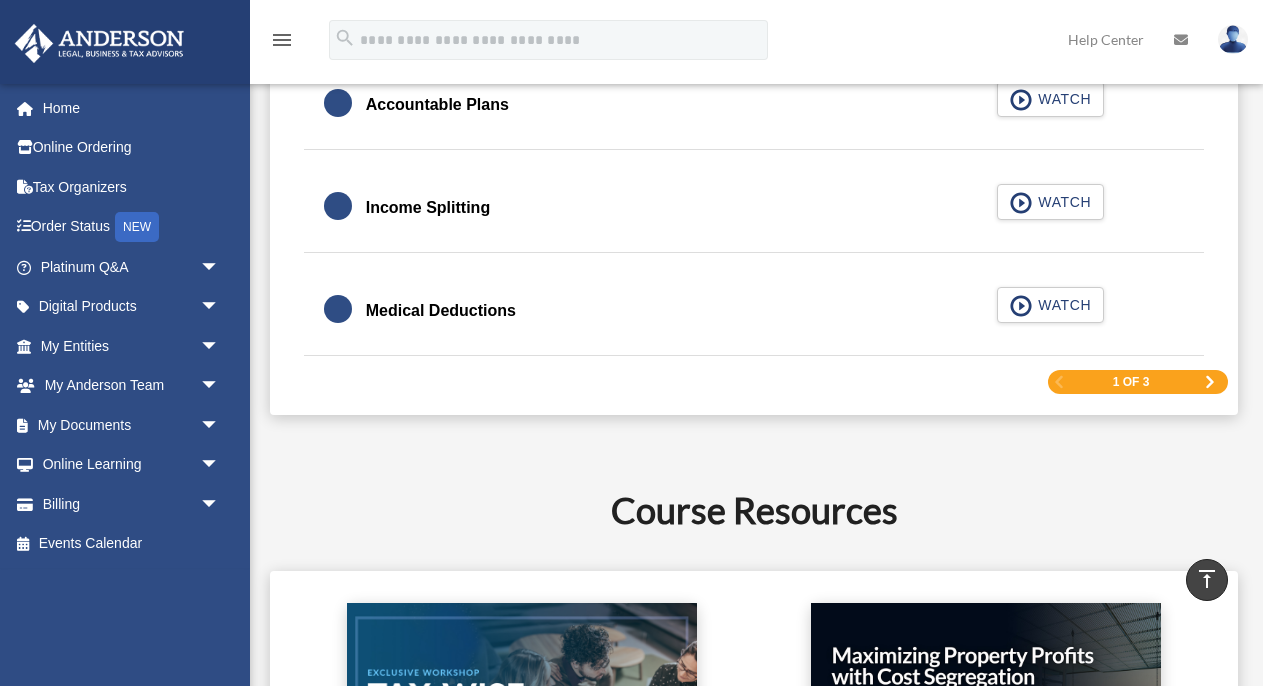 scroll, scrollTop: 3173, scrollLeft: 0, axis: vertical 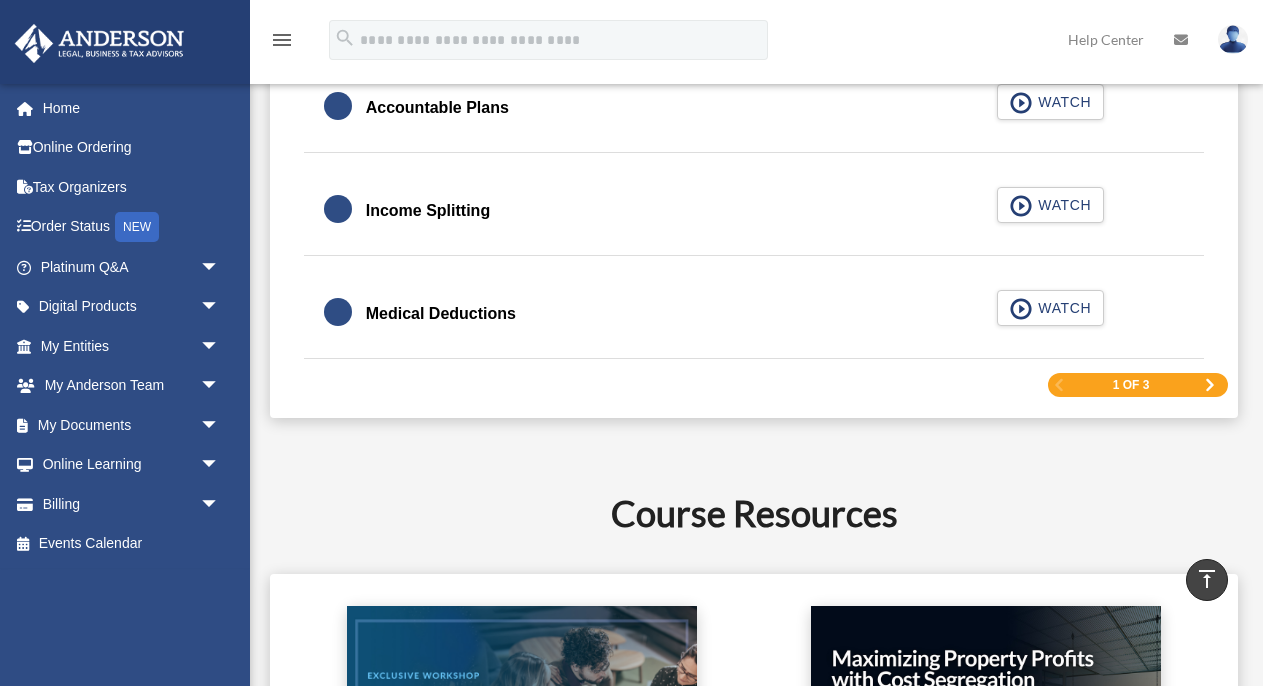 click at bounding box center [1210, 385] 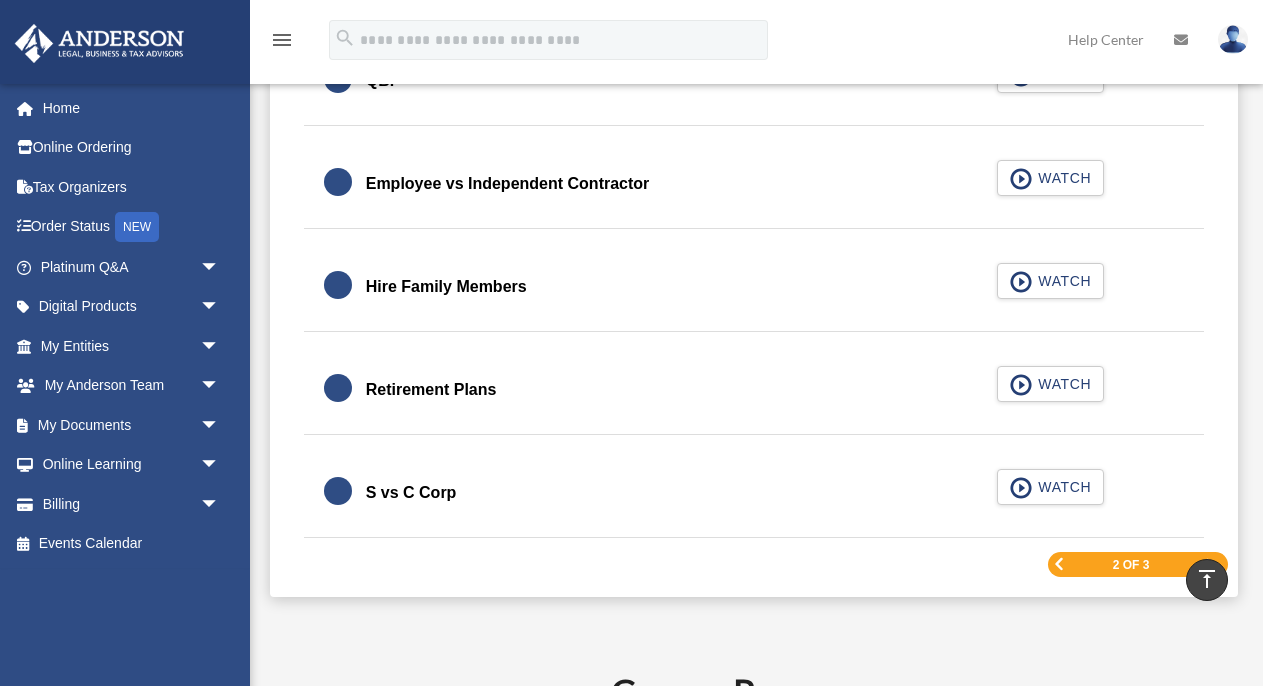 scroll, scrollTop: 2930, scrollLeft: 0, axis: vertical 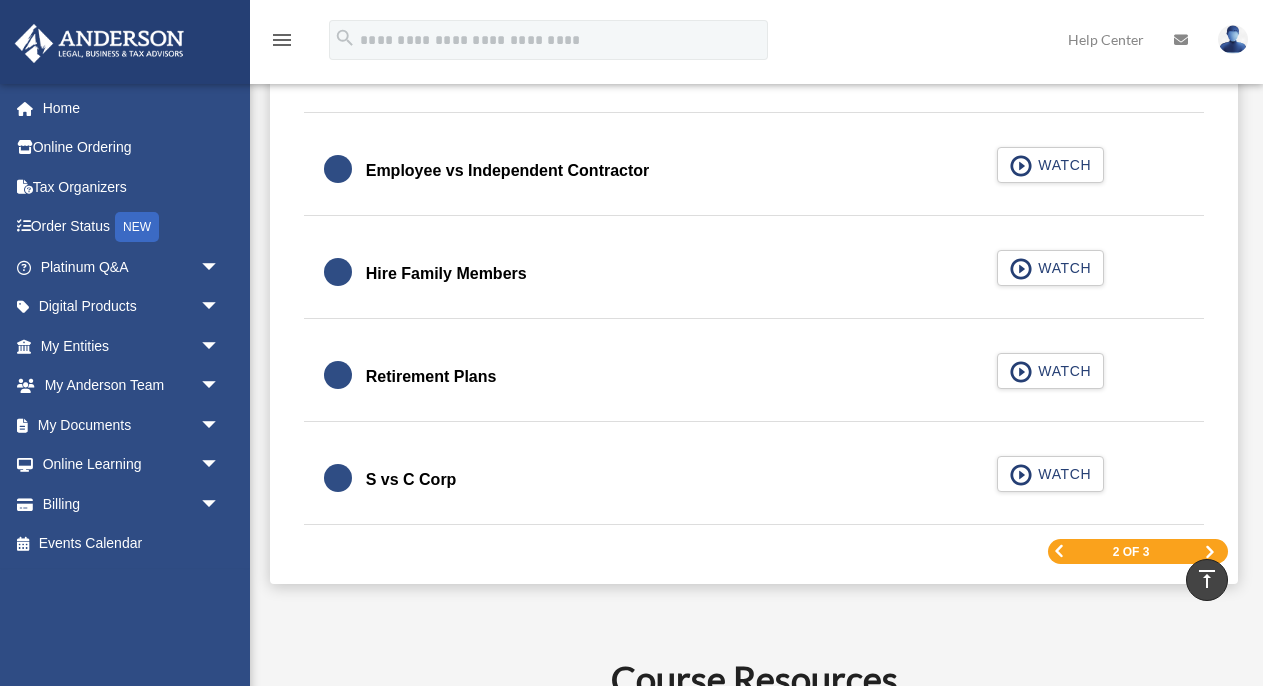 click on "Retirement Plans" at bounding box center (431, 377) 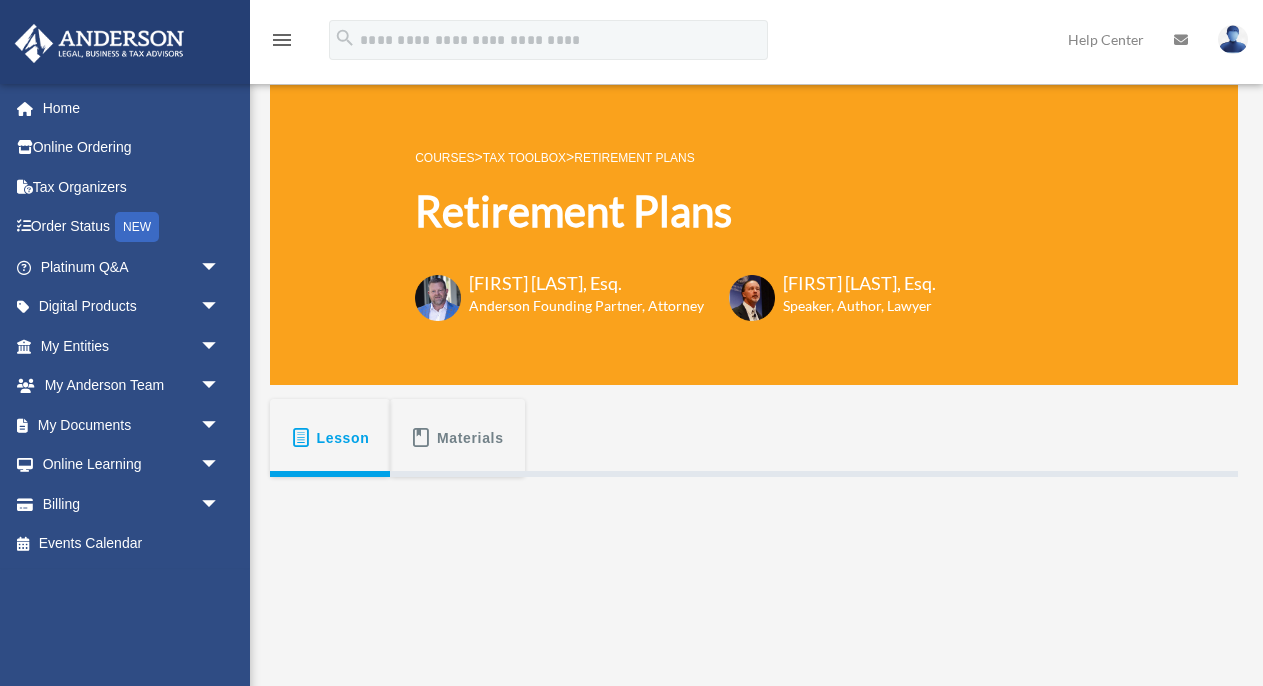 scroll, scrollTop: 0, scrollLeft: 0, axis: both 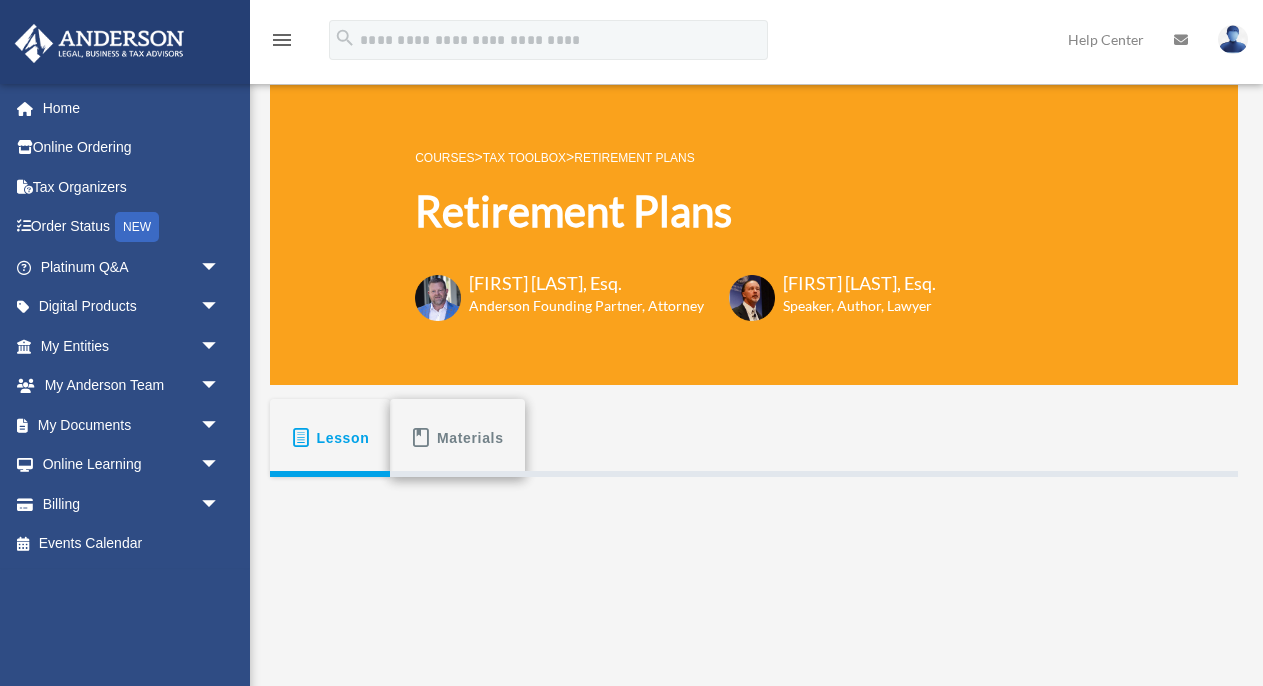 click on "Materials" at bounding box center [470, 438] 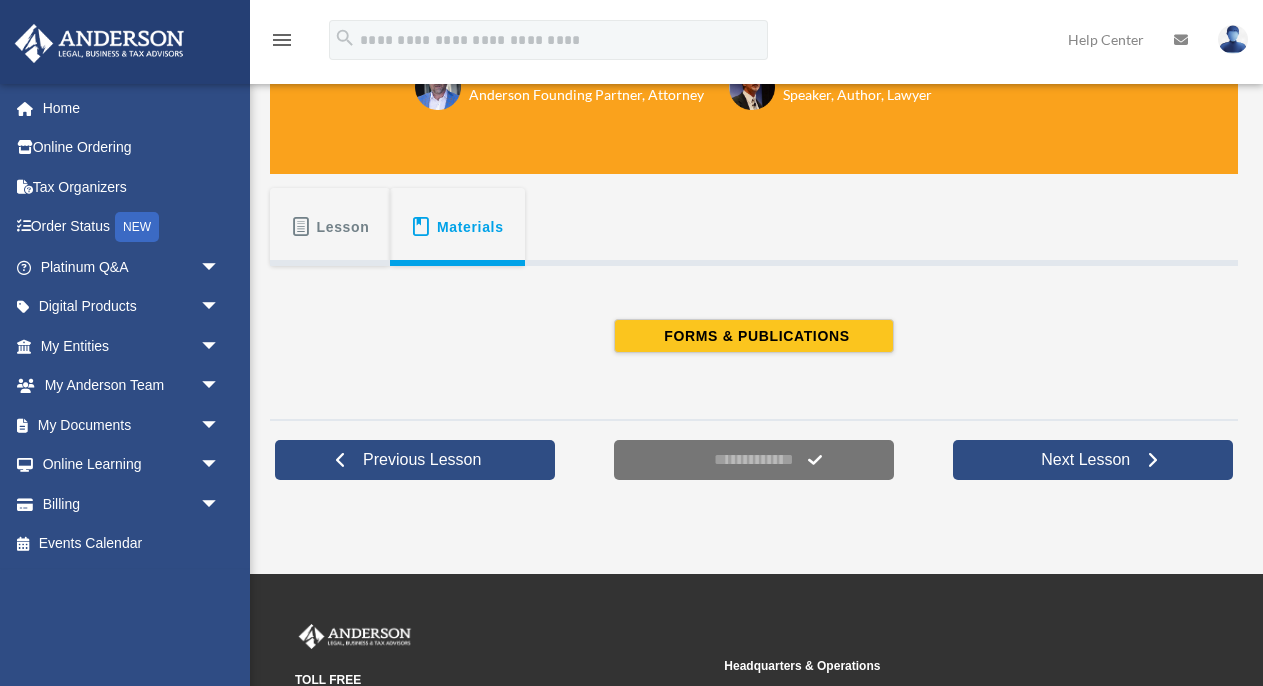 scroll, scrollTop: 260, scrollLeft: 0, axis: vertical 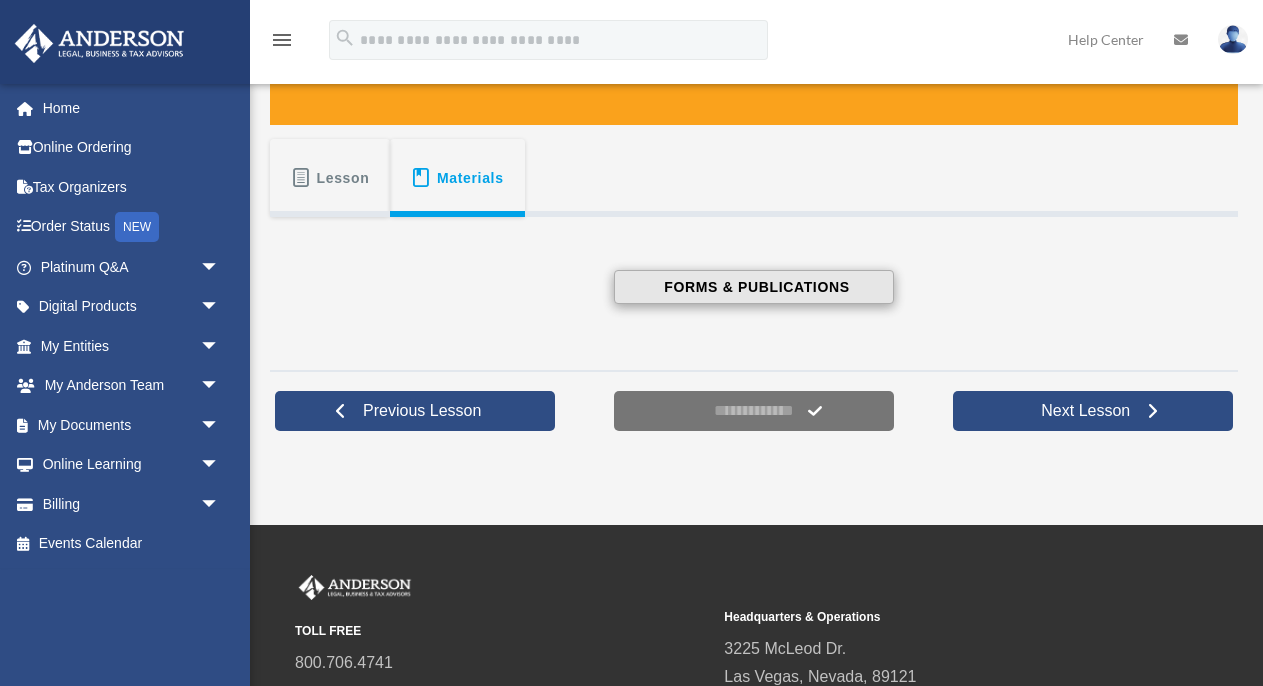 click on "FORMS & PUBLICATIONS" at bounding box center (753, 287) 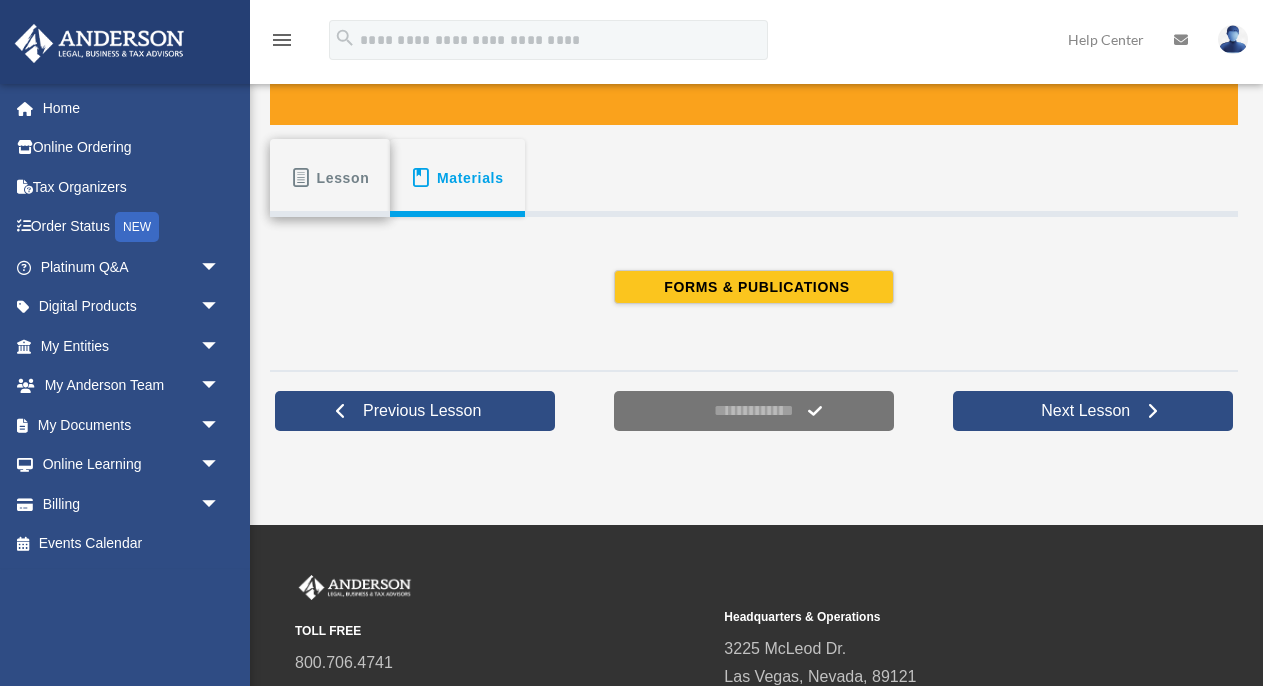 click on "Lesson" at bounding box center [343, 178] 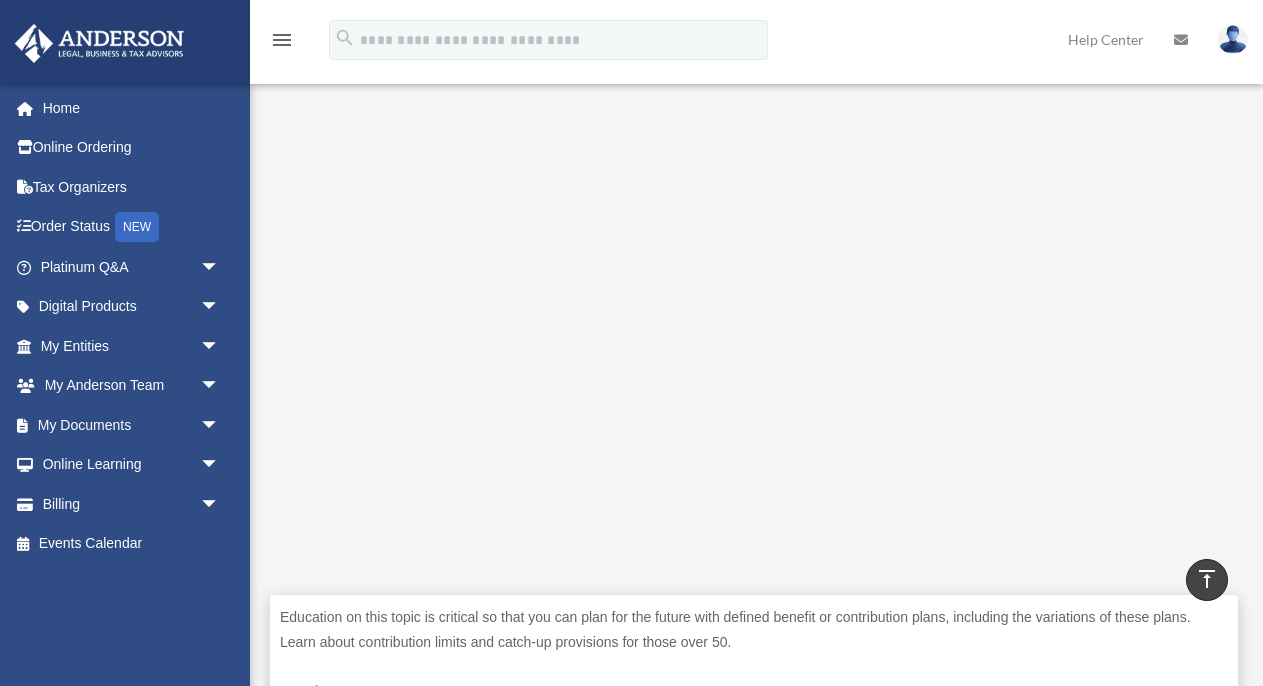 scroll, scrollTop: 452, scrollLeft: 0, axis: vertical 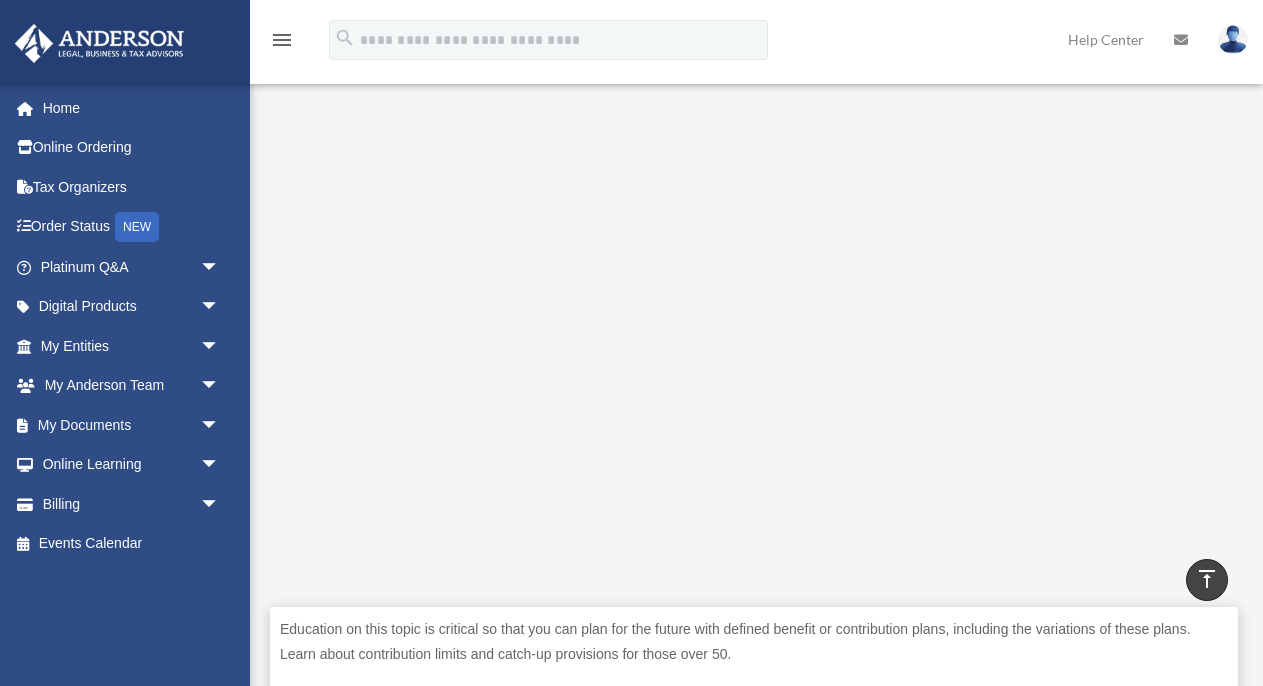 click on "menu
search
Site Menu		            	 add
wvharris.rep@gmail.com
My Profile
Reset Password
Logout
Help Center" at bounding box center (631, 49) 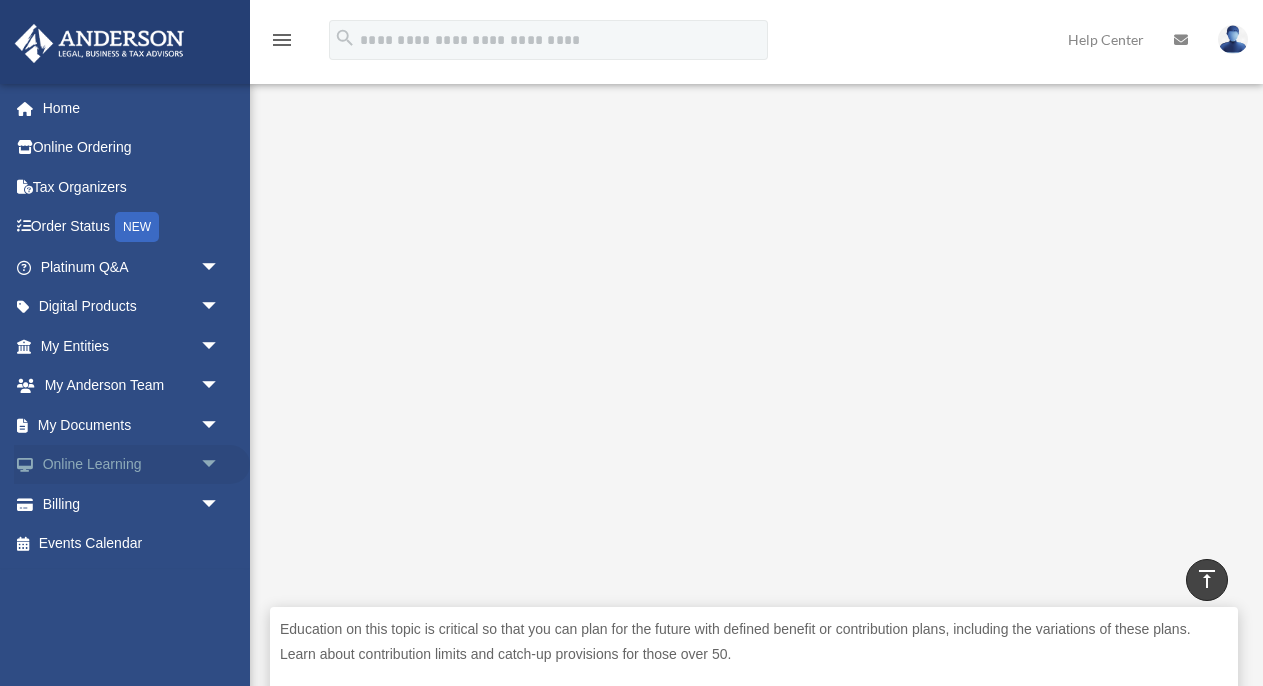 click on "arrow_drop_down" at bounding box center [220, 465] 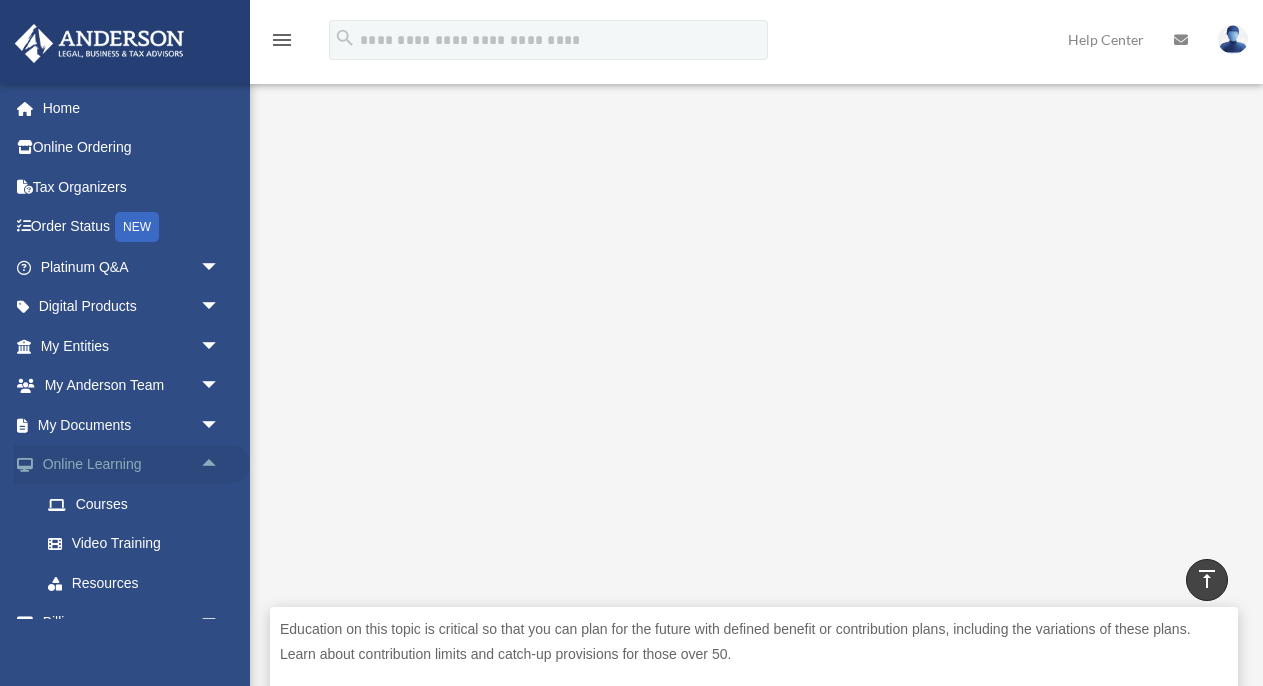 click on "arrow_drop_up" at bounding box center (220, 465) 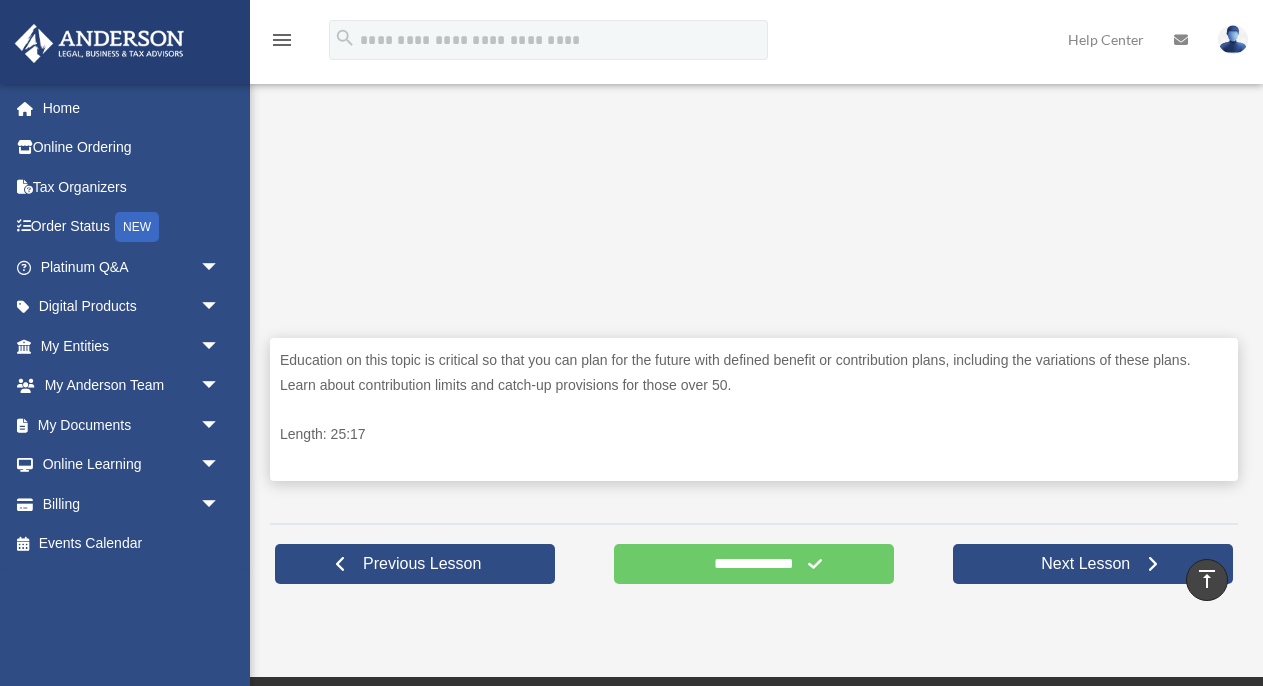 scroll, scrollTop: 756, scrollLeft: 0, axis: vertical 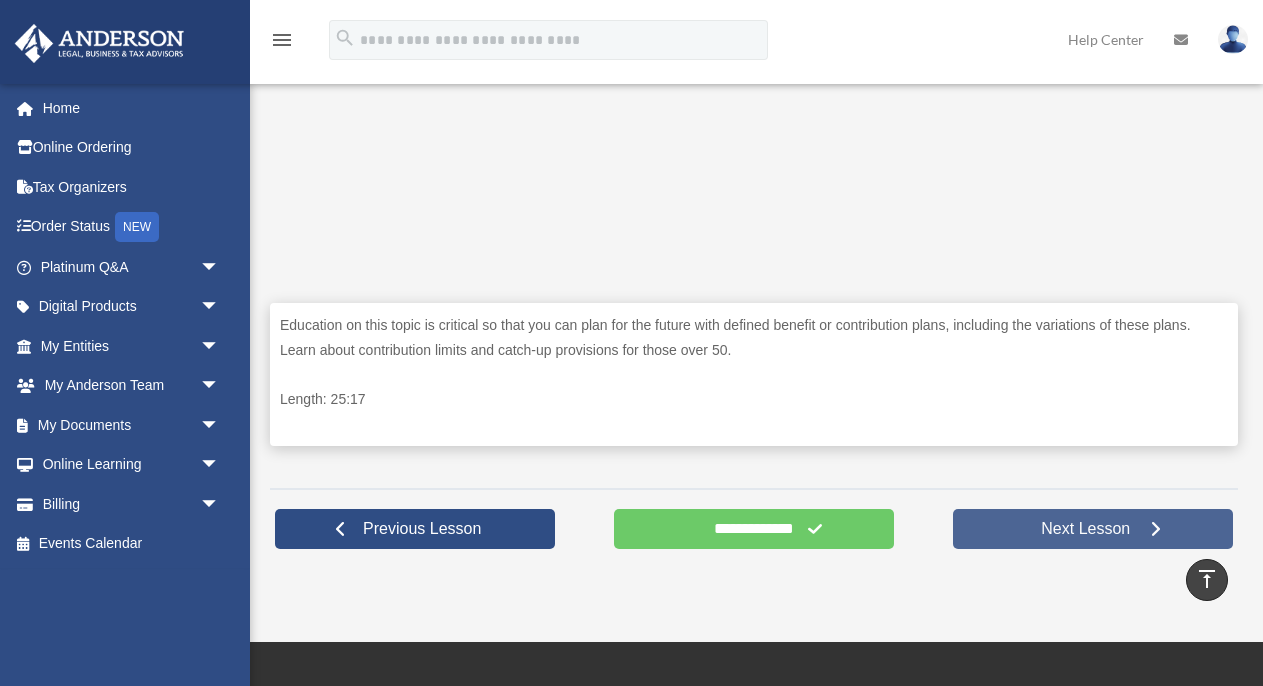 click on "Next Lesson" at bounding box center [1093, 529] 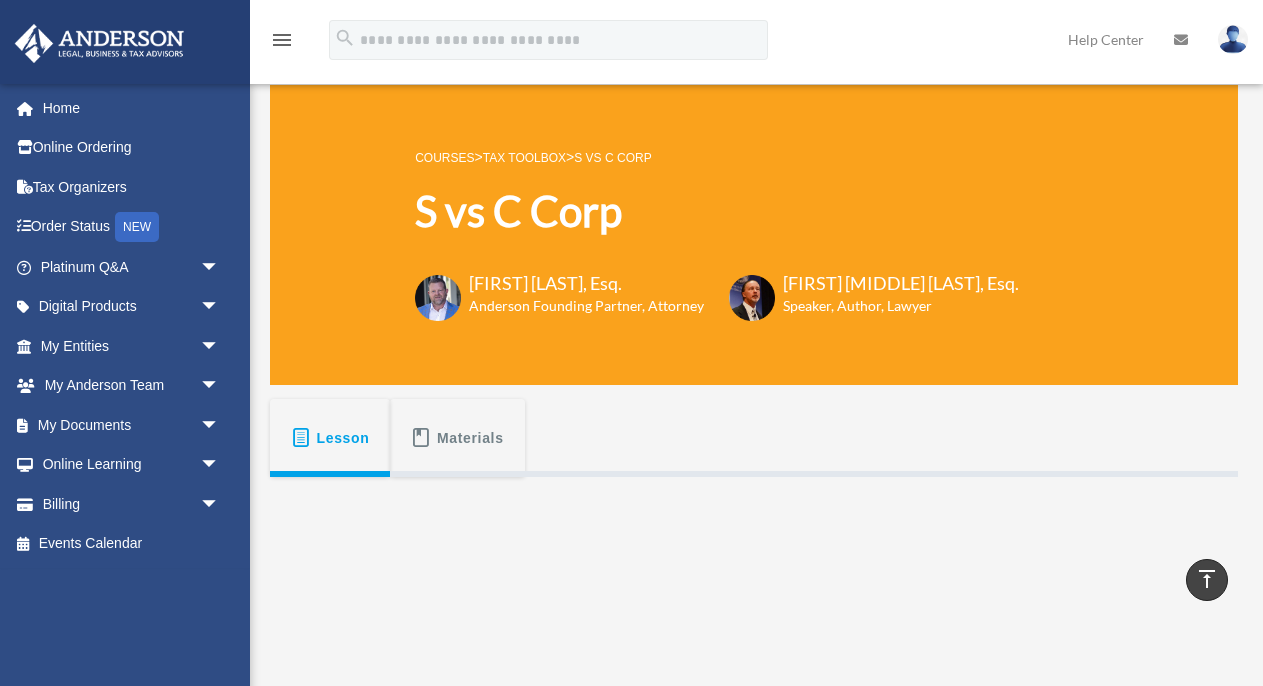 scroll, scrollTop: 0, scrollLeft: 0, axis: both 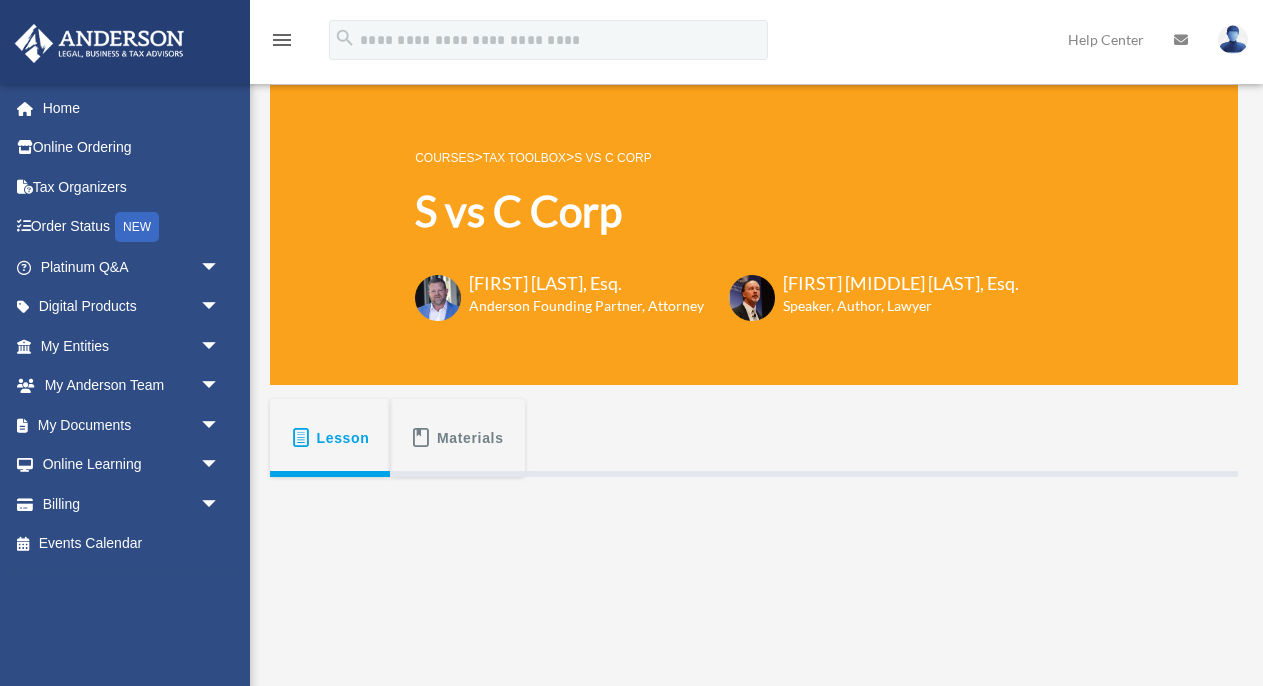 click on "menu" at bounding box center (282, 40) 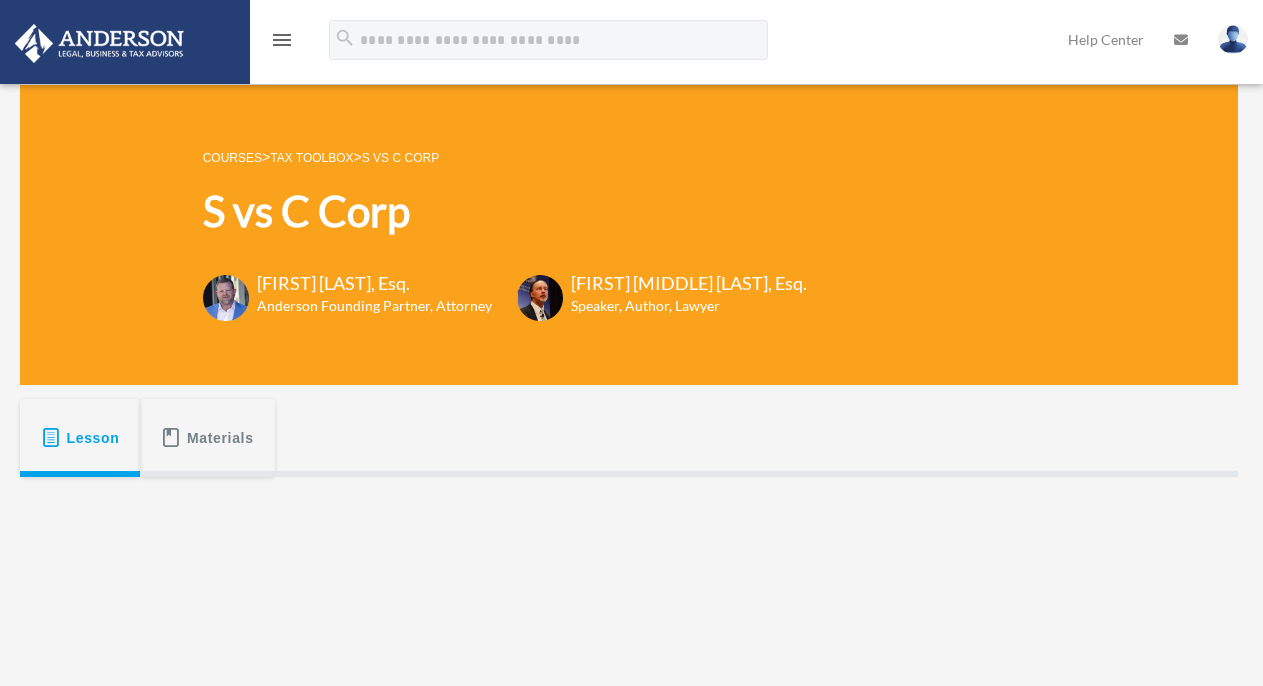 click on "menu" at bounding box center (282, 40) 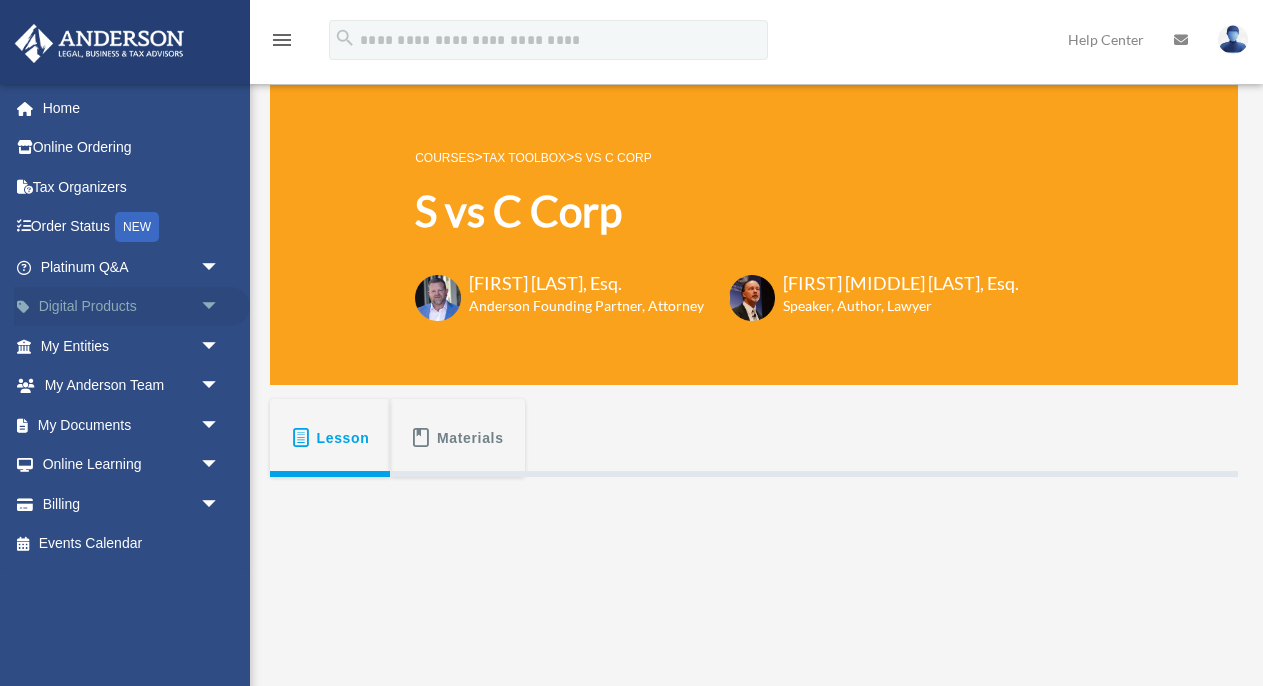 click on "arrow_drop_down" at bounding box center (220, 307) 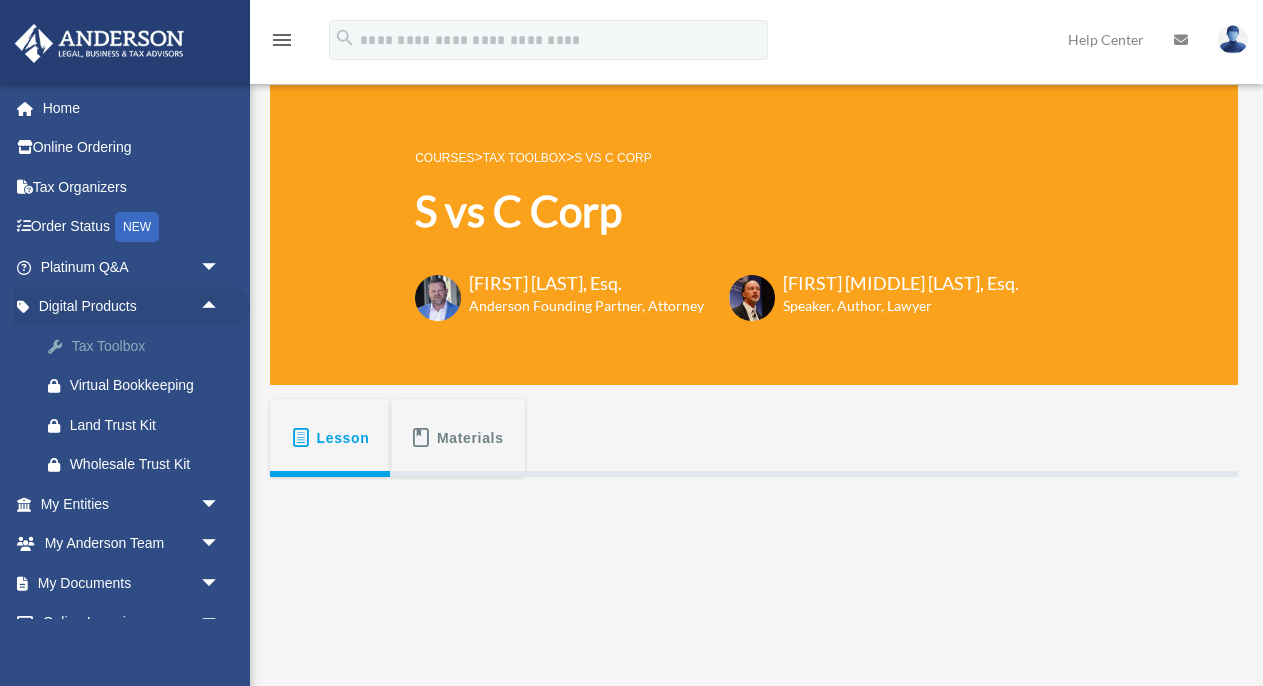 click on "Tax Toolbox" at bounding box center (147, 346) 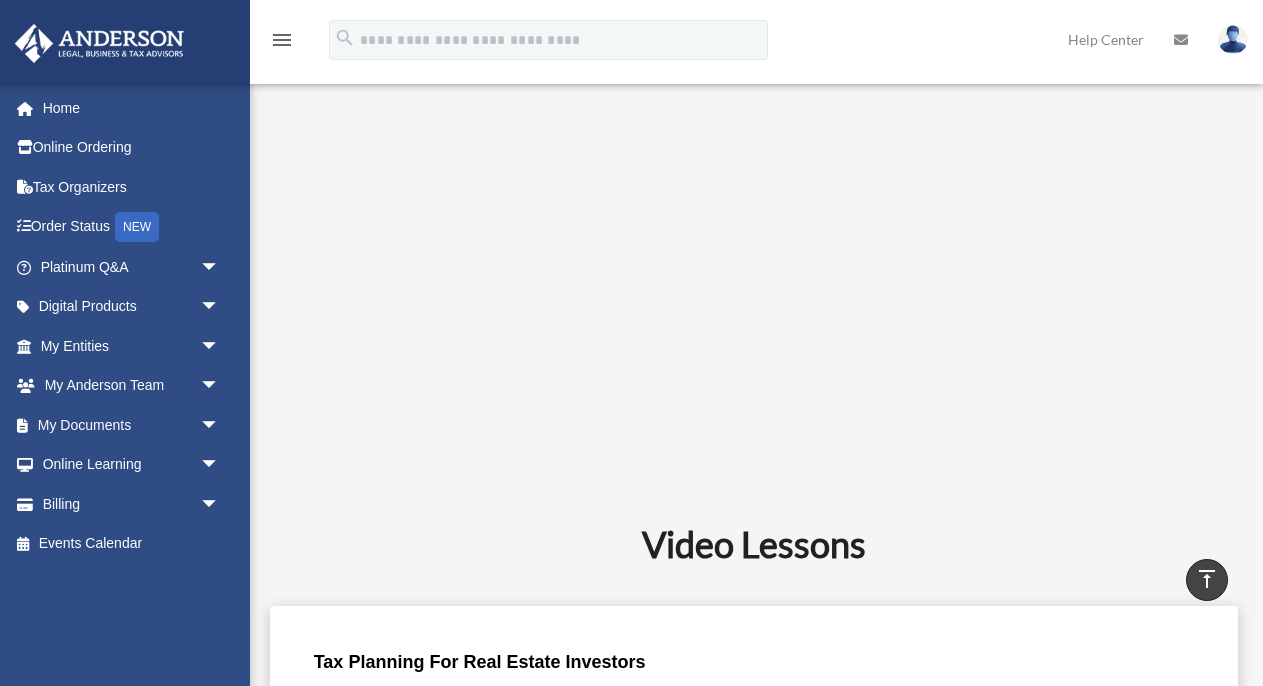 scroll, scrollTop: 562, scrollLeft: 0, axis: vertical 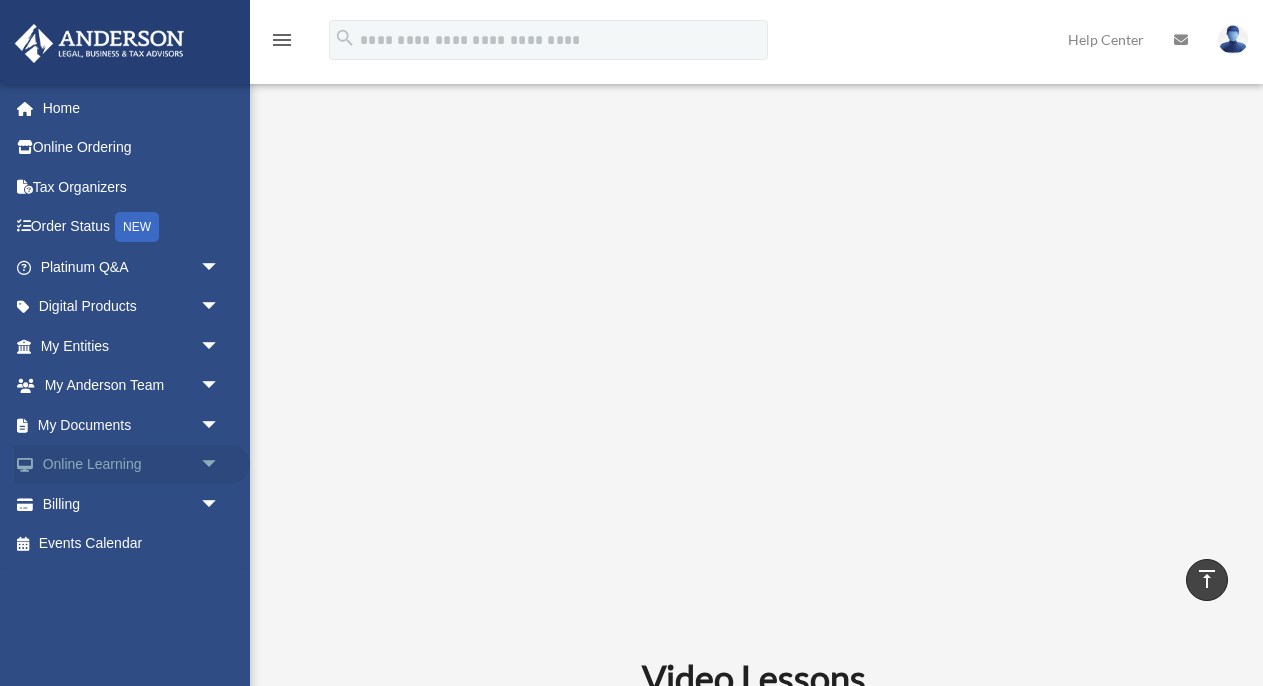 click on "arrow_drop_down" at bounding box center (220, 465) 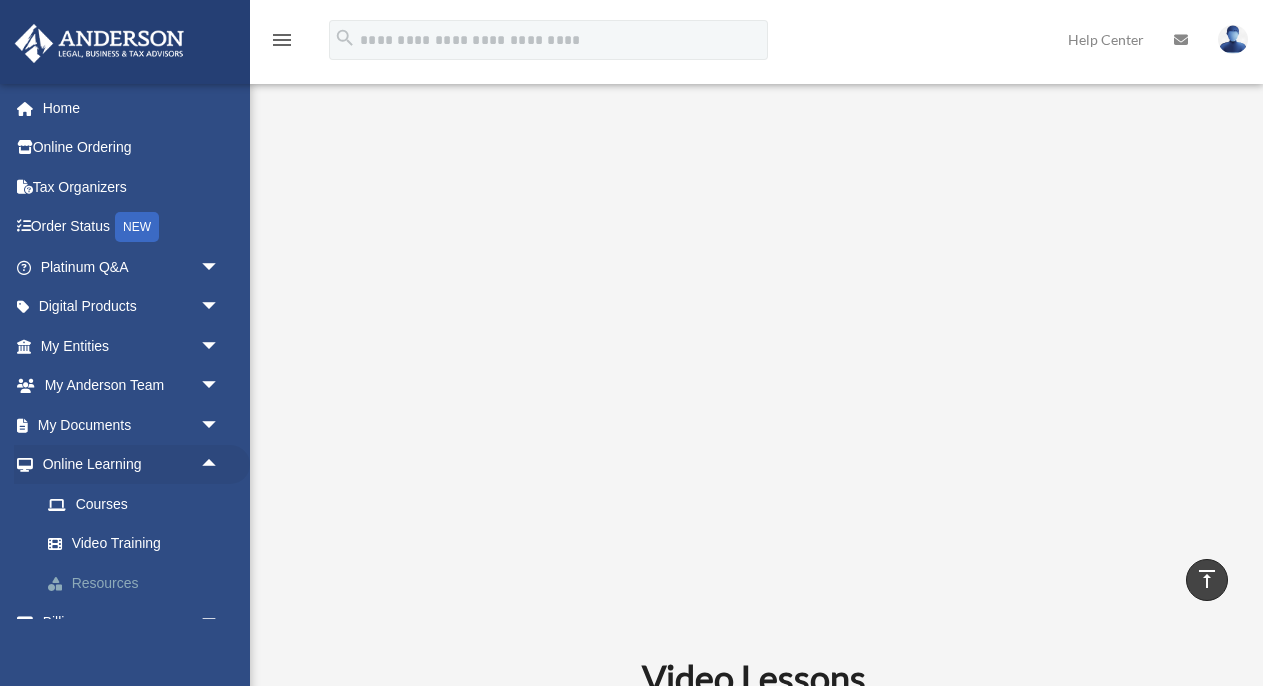 click on "Resources" at bounding box center [139, 583] 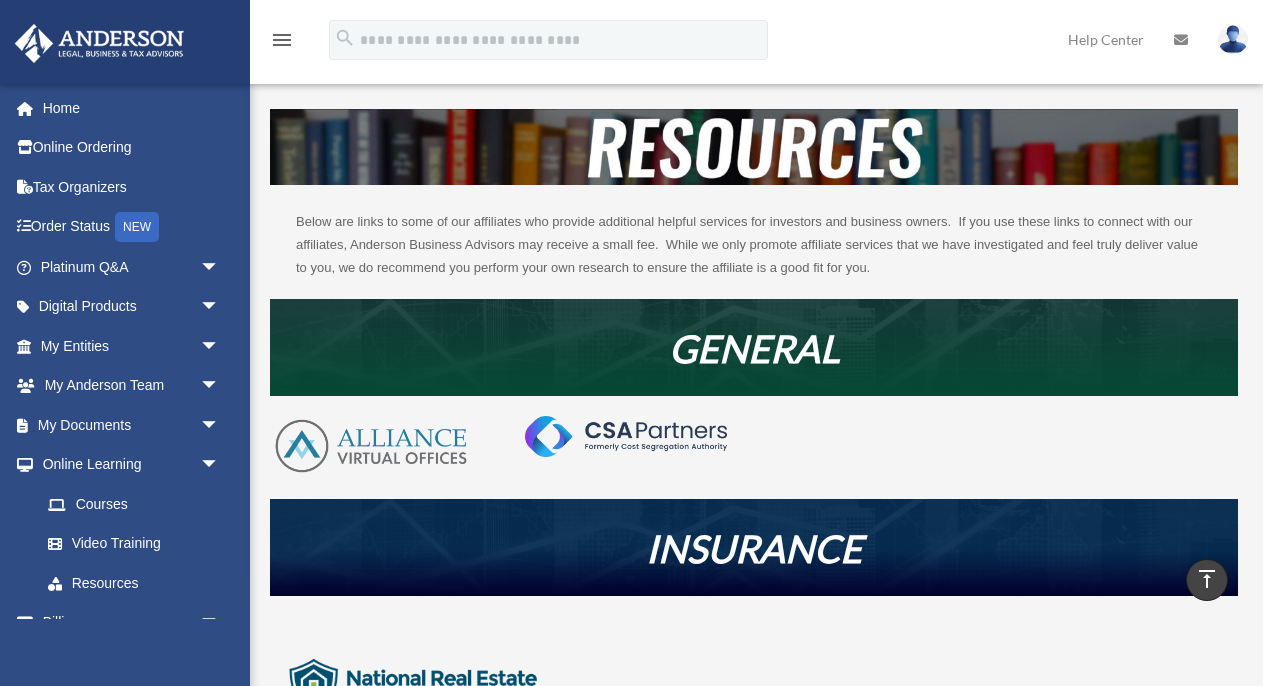 scroll, scrollTop: 0, scrollLeft: 0, axis: both 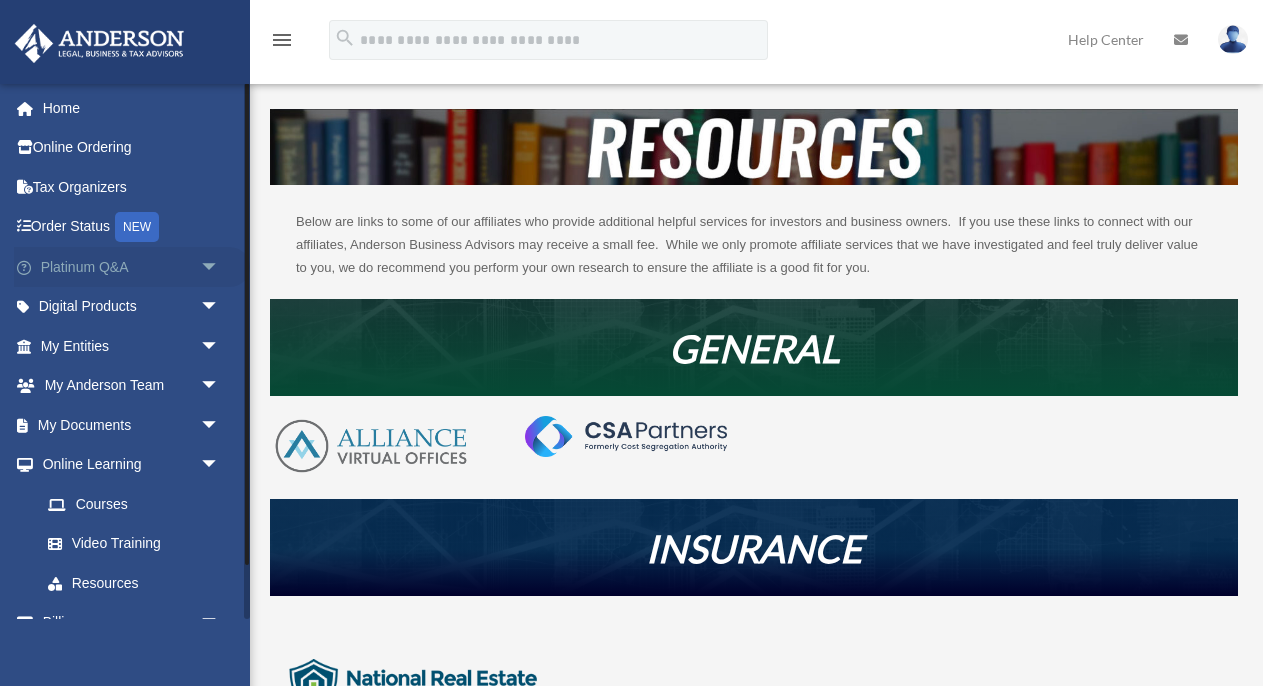 click on "arrow_drop_down" at bounding box center [220, 267] 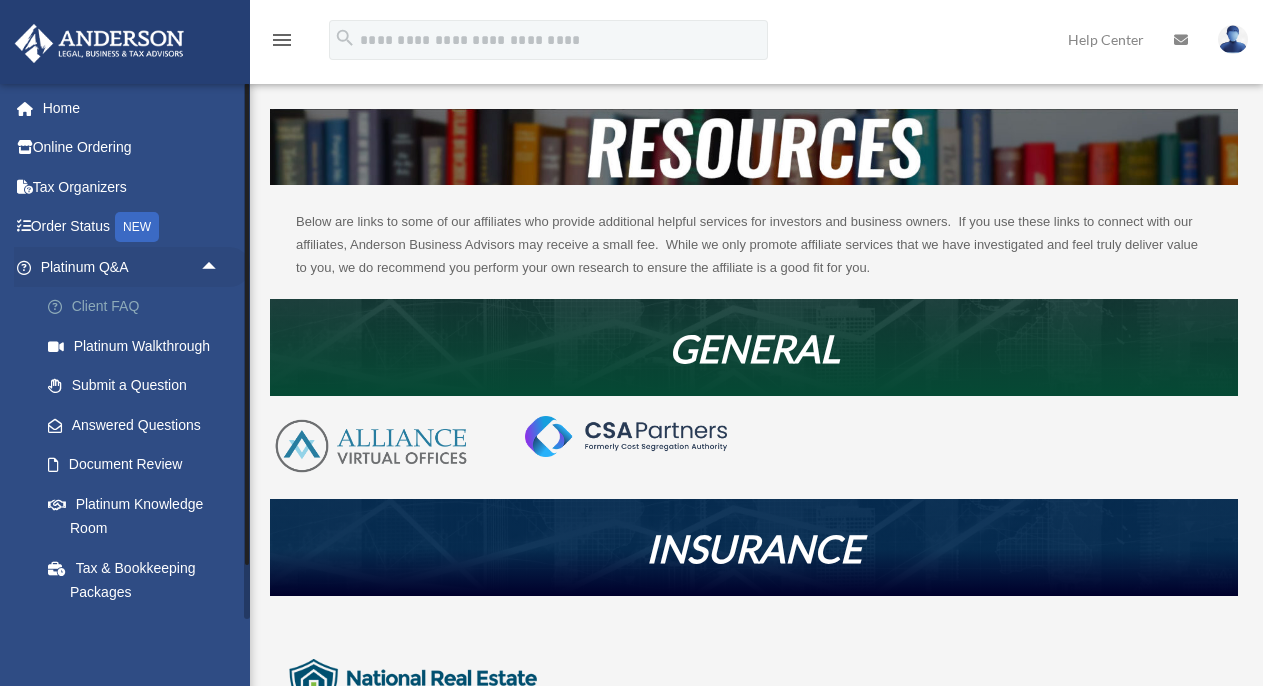 click on "Client FAQ" at bounding box center (139, 307) 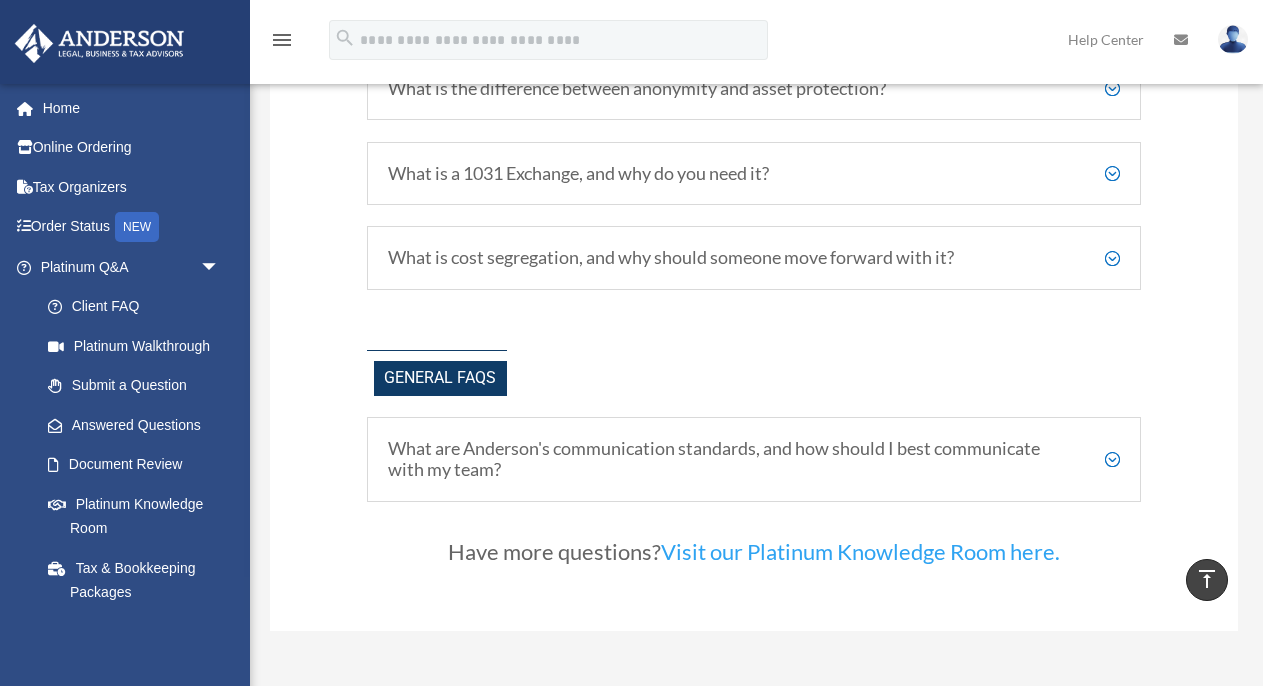 scroll, scrollTop: 3744, scrollLeft: 0, axis: vertical 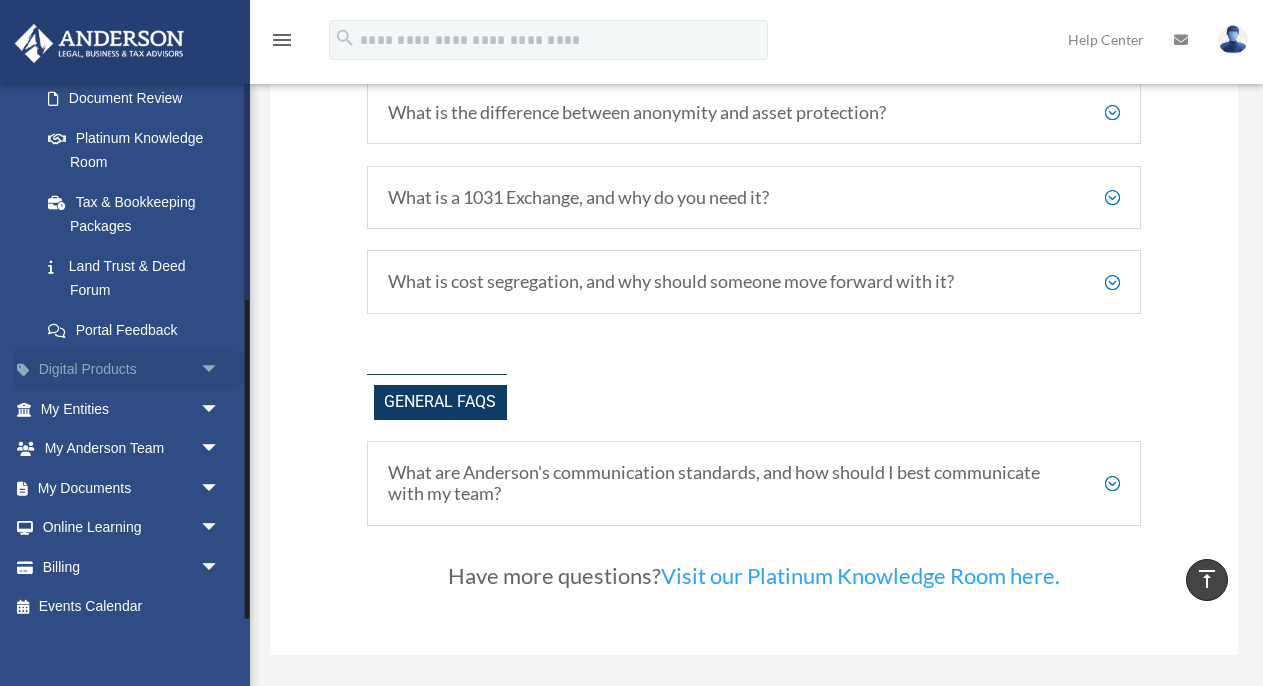 click on "arrow_drop_down" at bounding box center (220, 370) 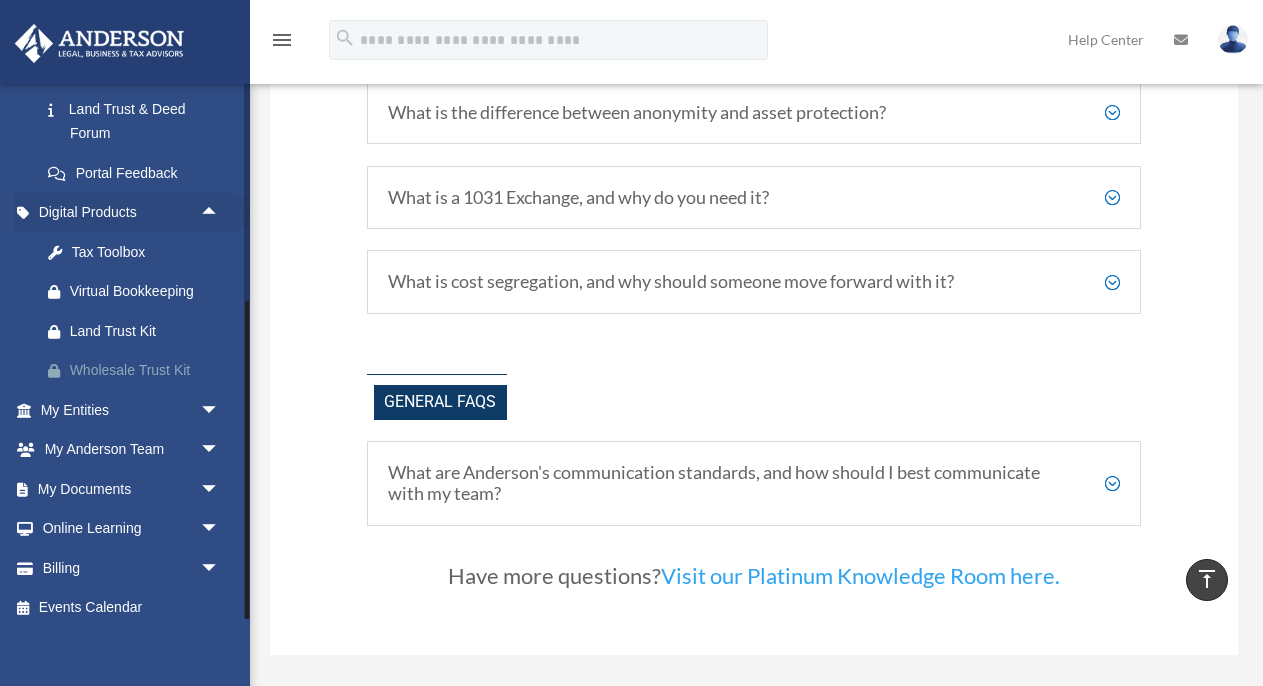 scroll, scrollTop: 522, scrollLeft: 0, axis: vertical 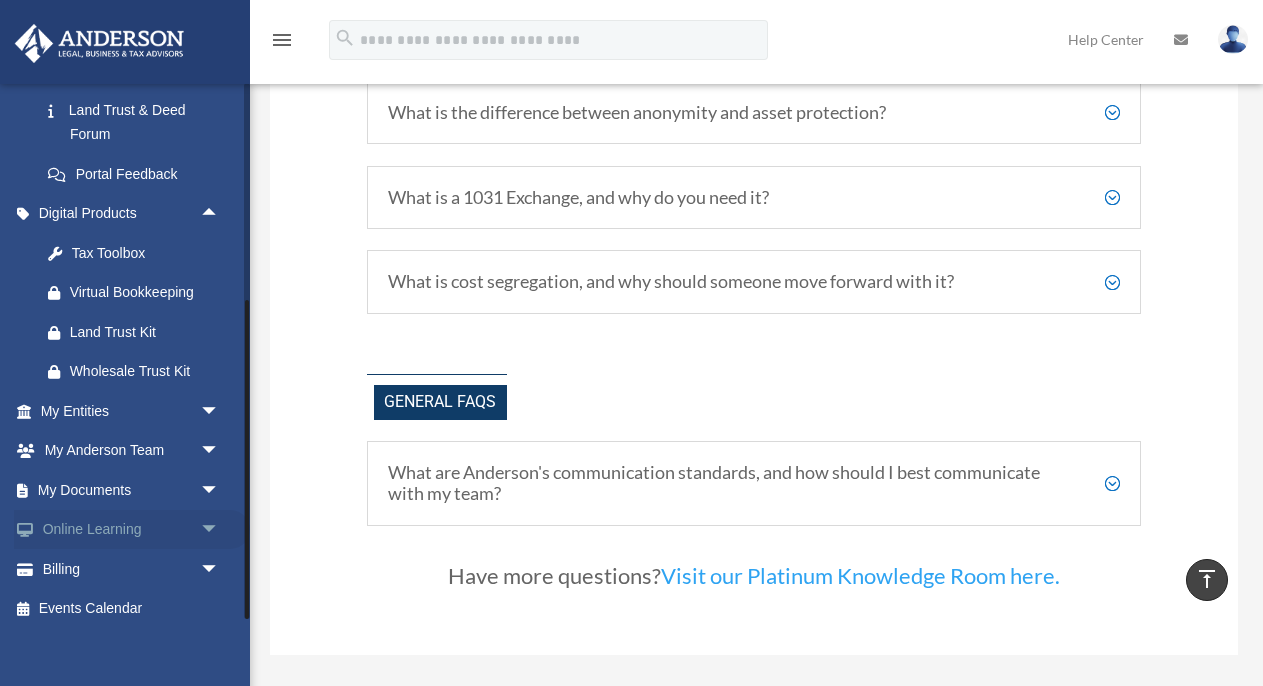 click on "arrow_drop_down" at bounding box center [220, 530] 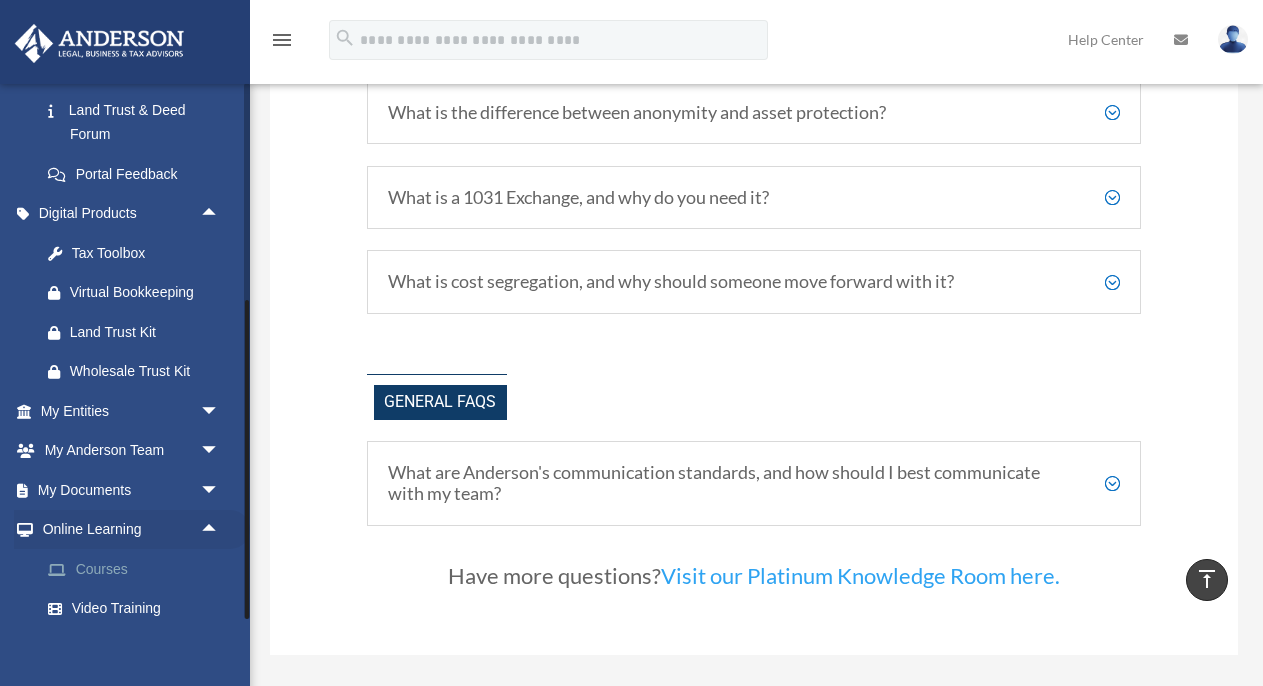 click on "Courses" at bounding box center (139, 569) 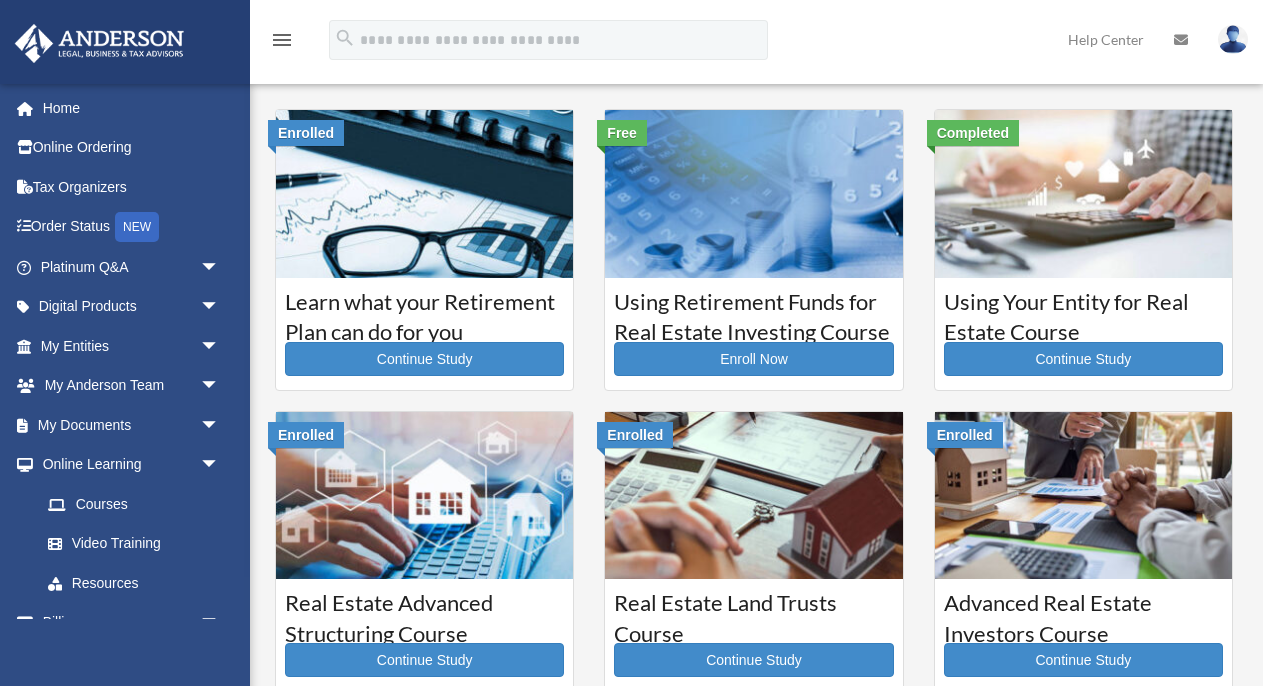 scroll, scrollTop: 0, scrollLeft: 0, axis: both 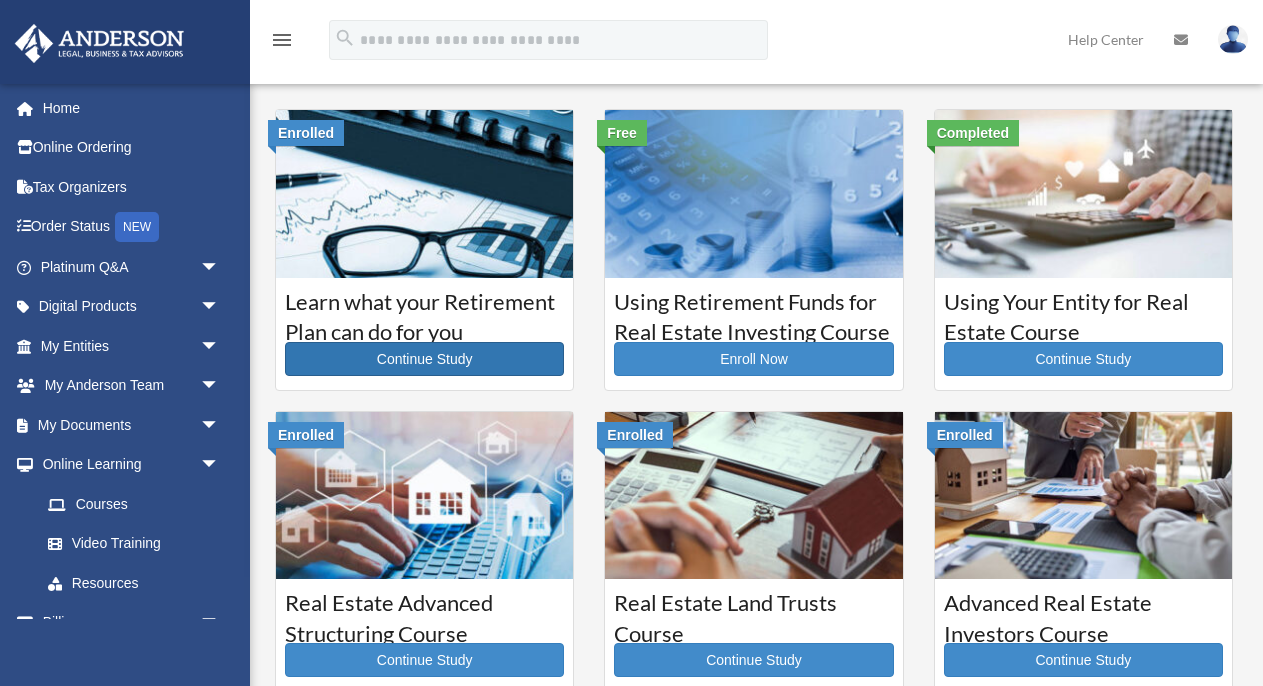 click on "Continue Study" at bounding box center (424, 359) 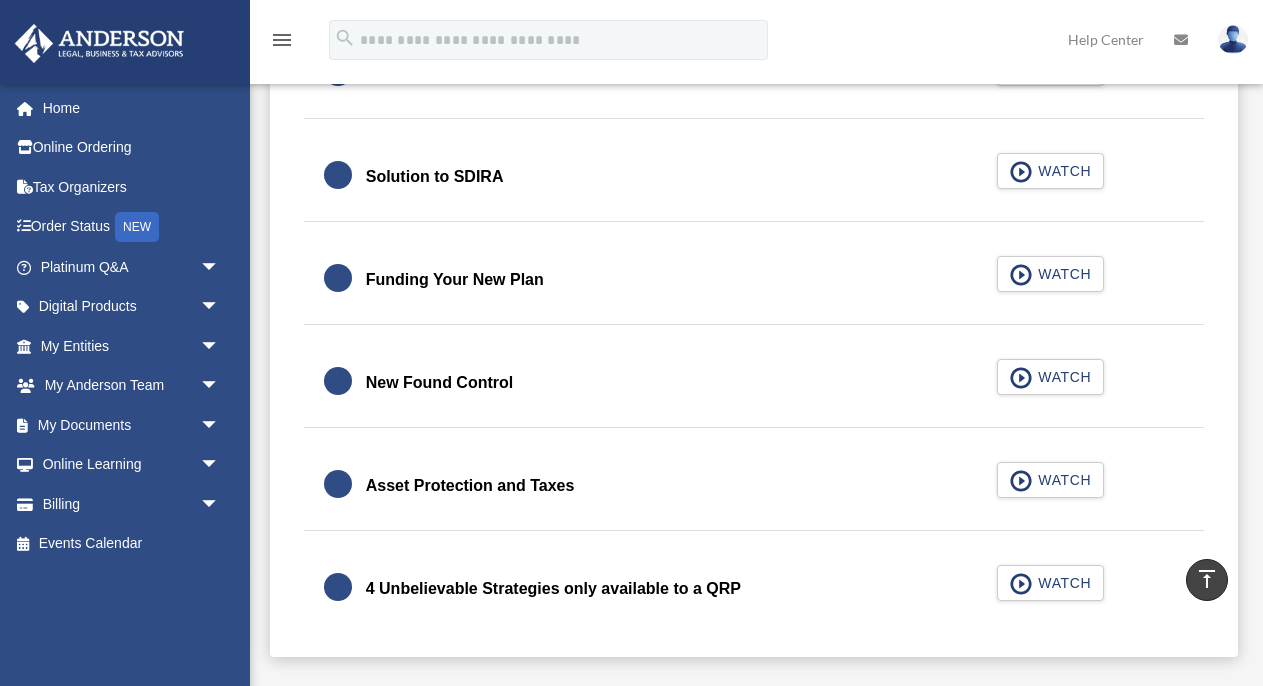 scroll, scrollTop: 696, scrollLeft: 0, axis: vertical 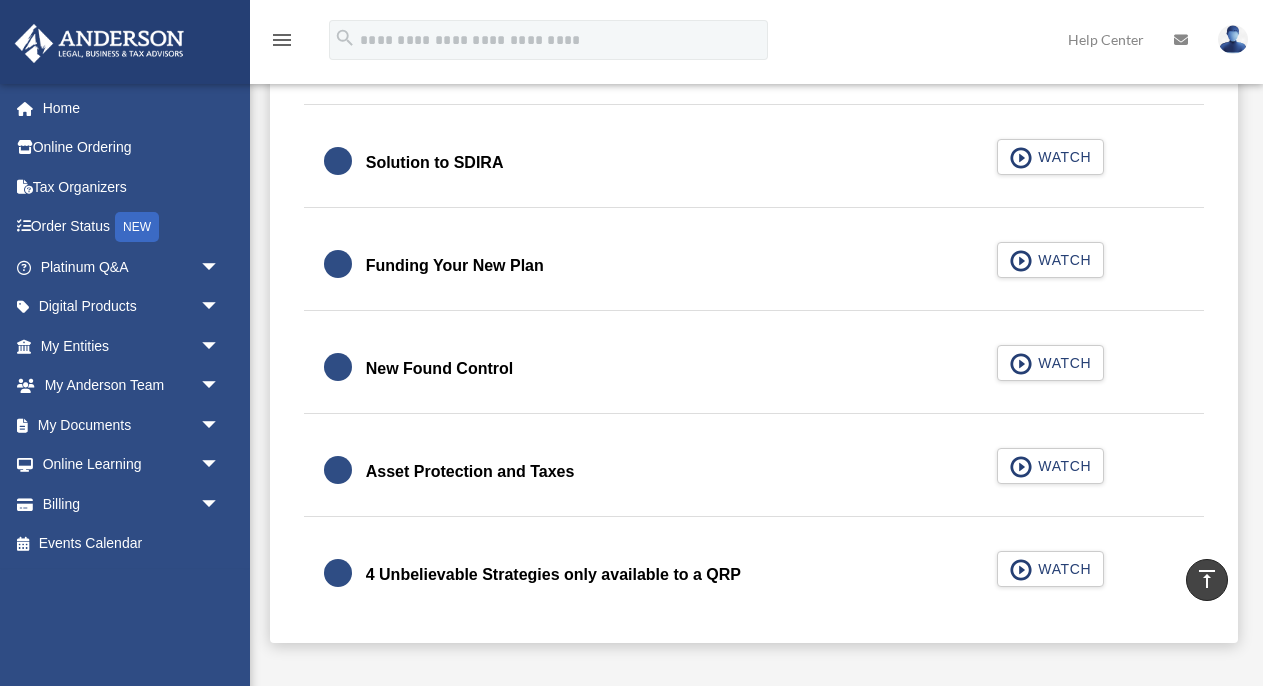 click on "Funding Your New Plan" at bounding box center [455, 266] 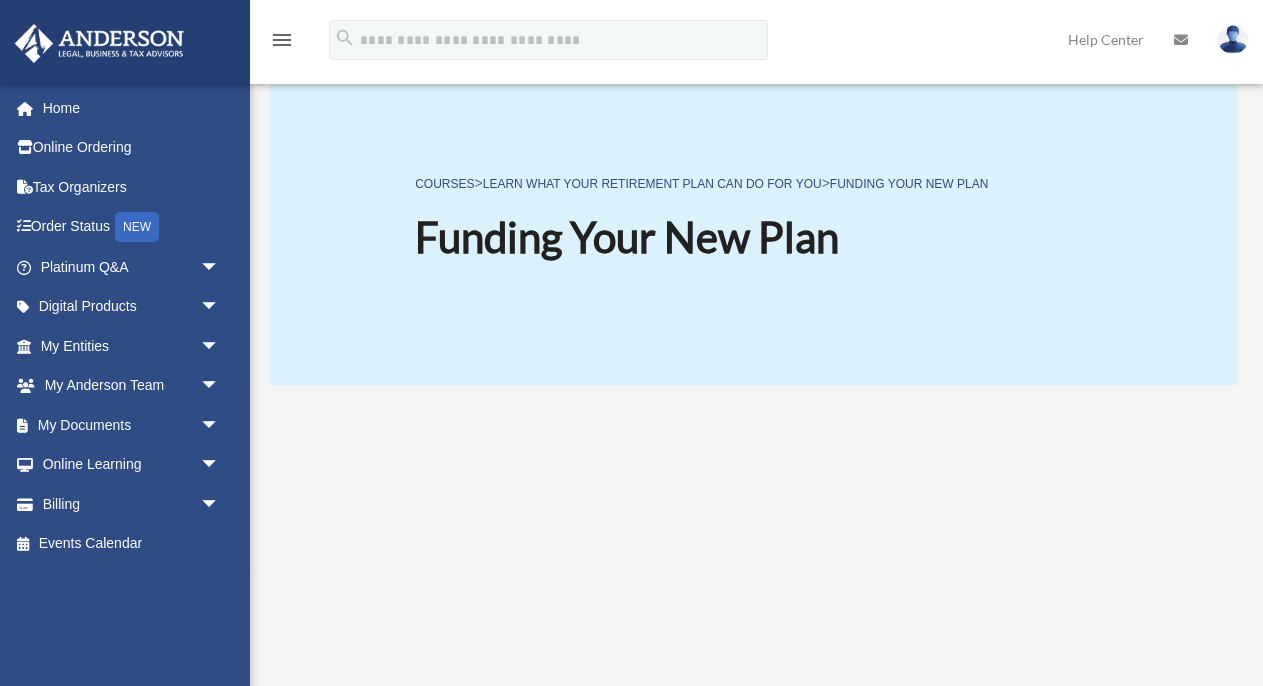 scroll, scrollTop: 0, scrollLeft: 0, axis: both 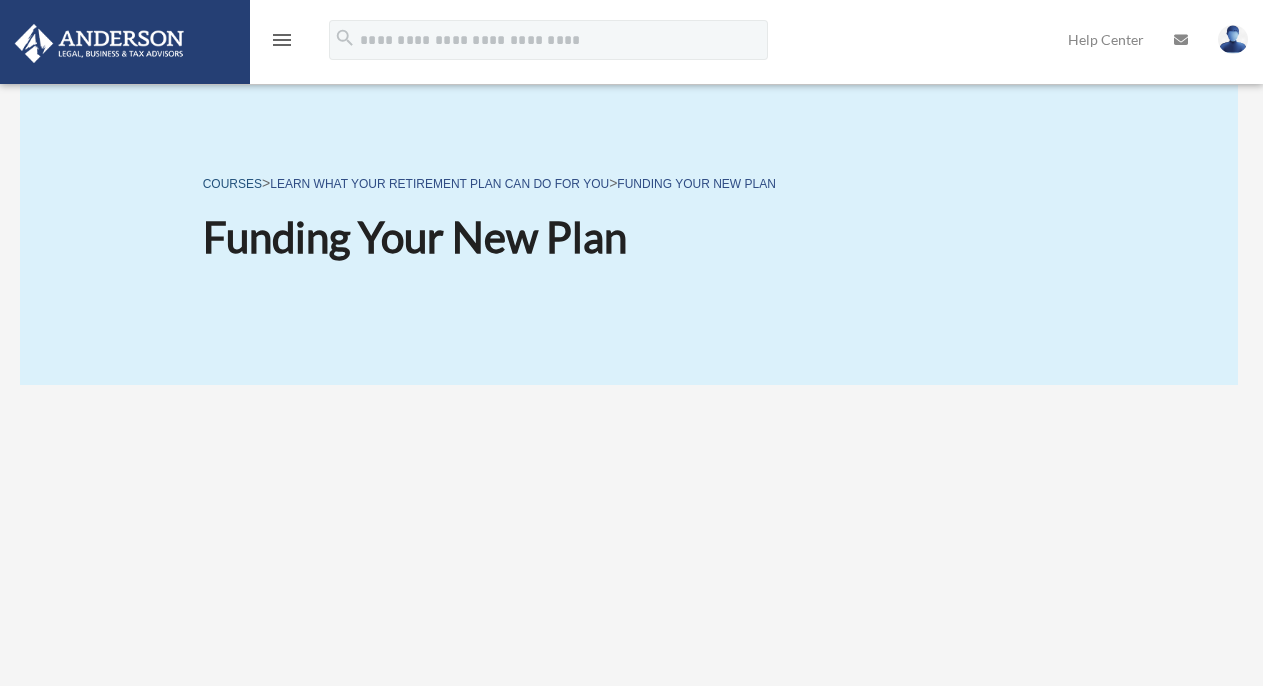 click on "COURSES" at bounding box center [232, 184] 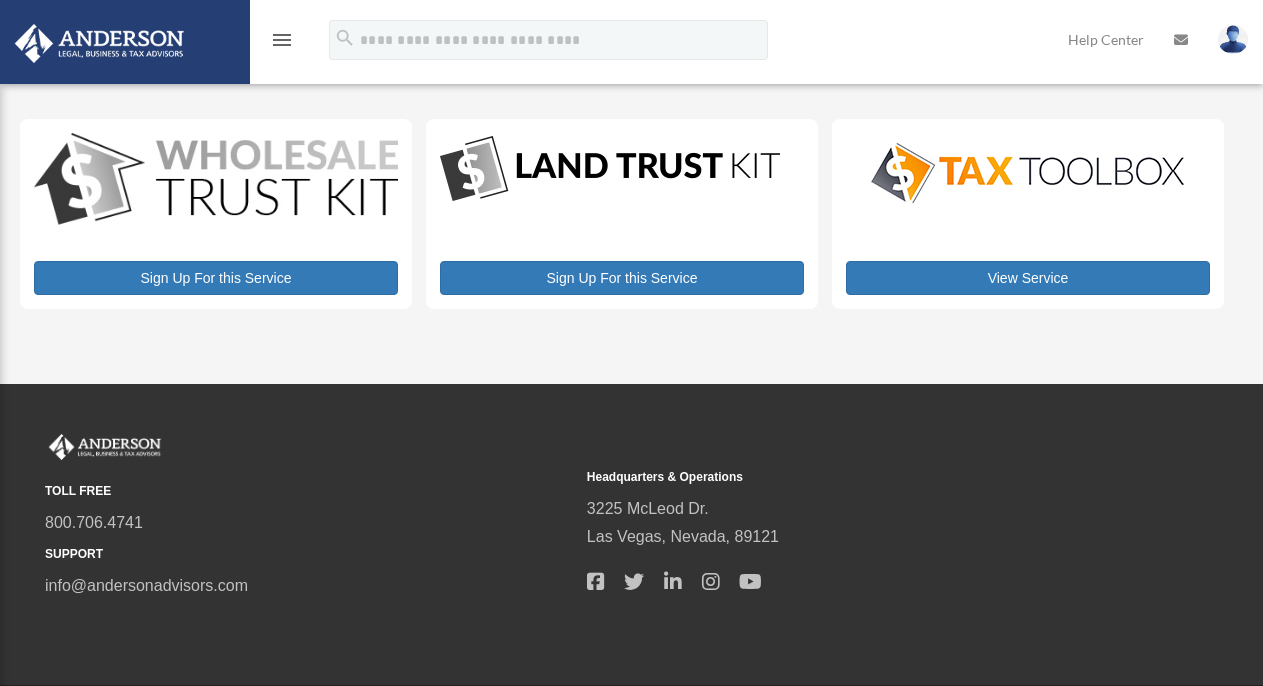 scroll, scrollTop: 0, scrollLeft: 0, axis: both 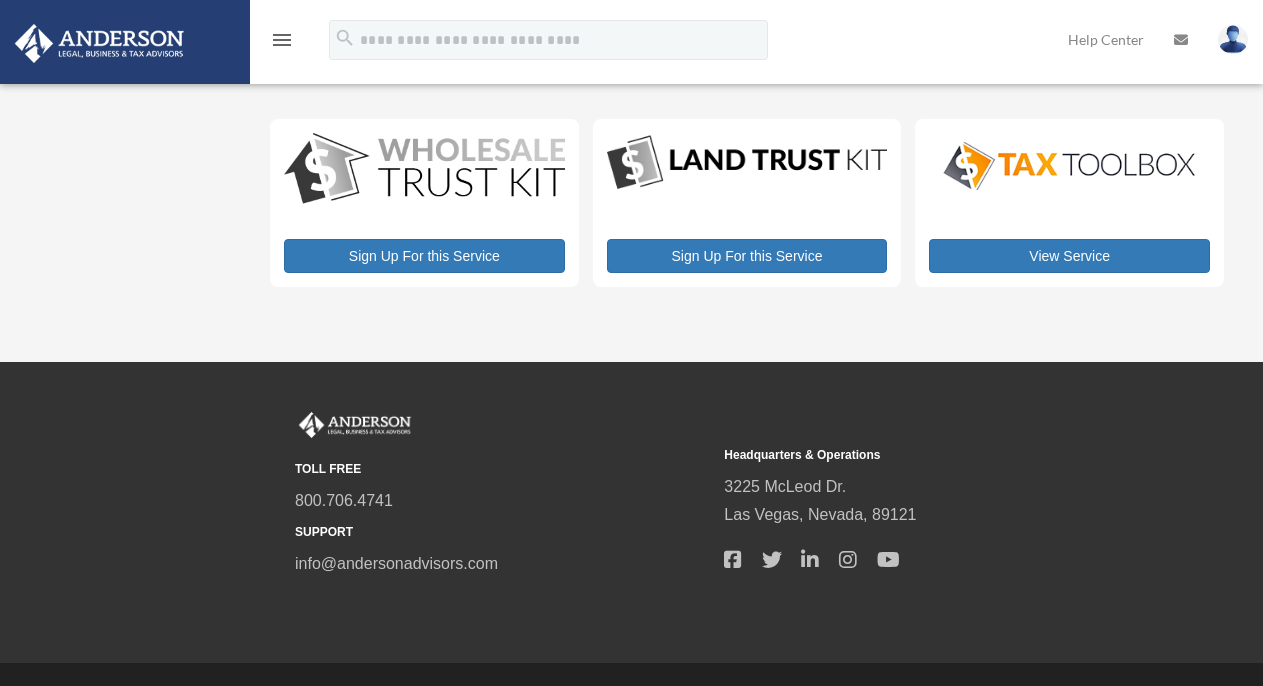 click at bounding box center (99, 43) 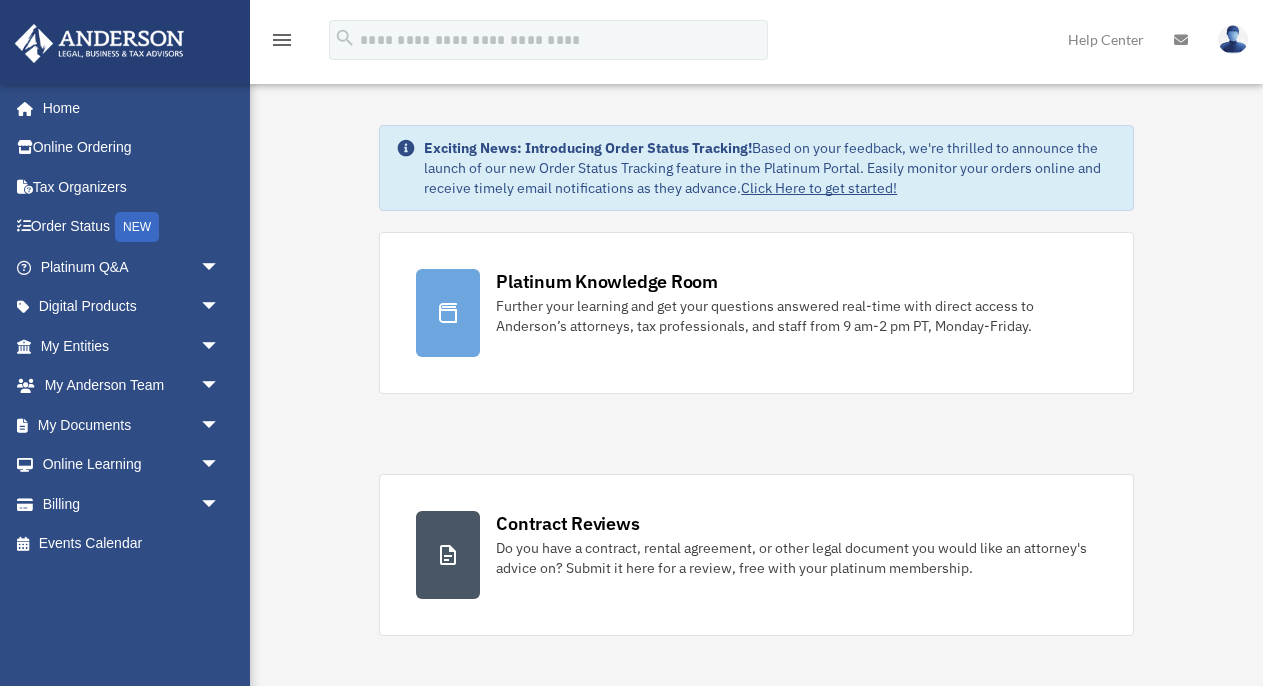scroll, scrollTop: 0, scrollLeft: 0, axis: both 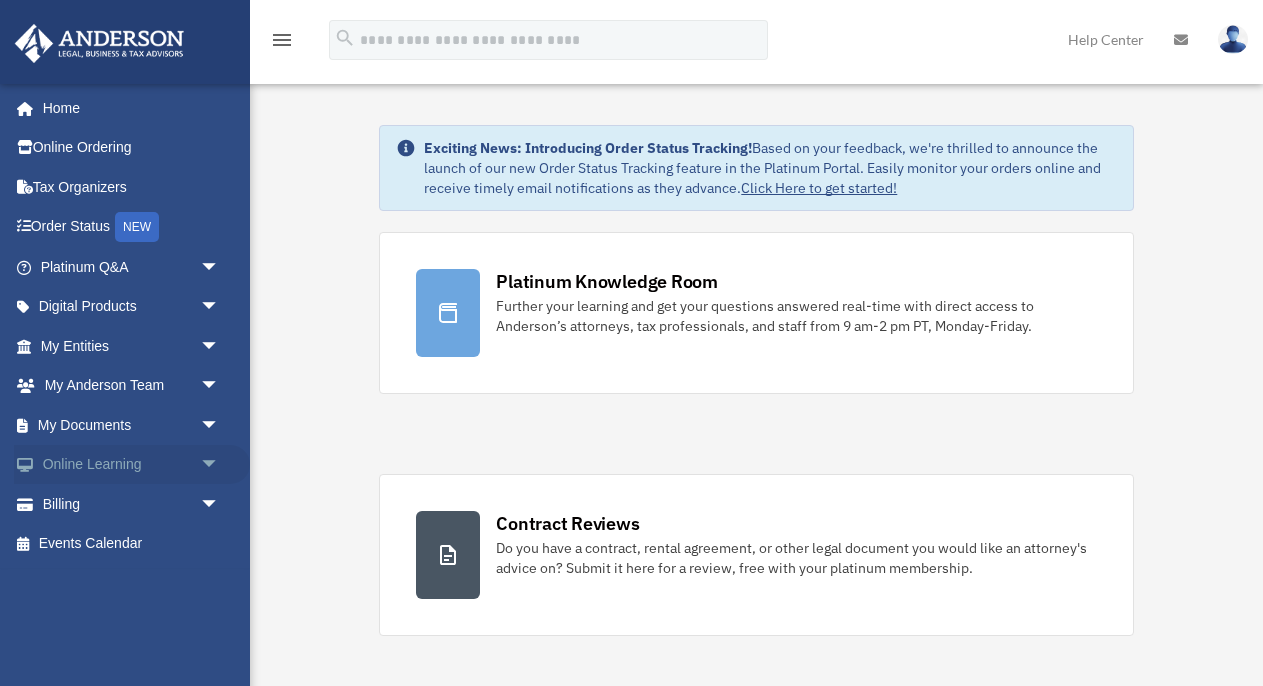 click on "arrow_drop_down" at bounding box center [220, 465] 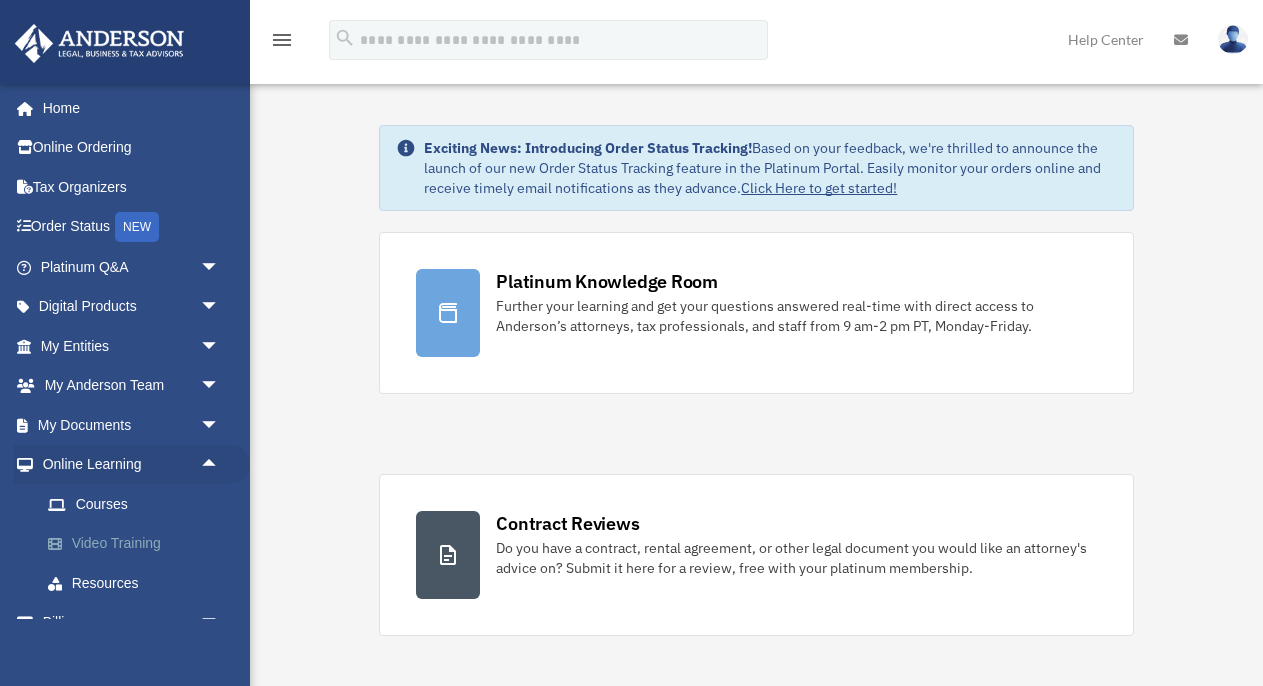 click on "Video Training" at bounding box center (139, 544) 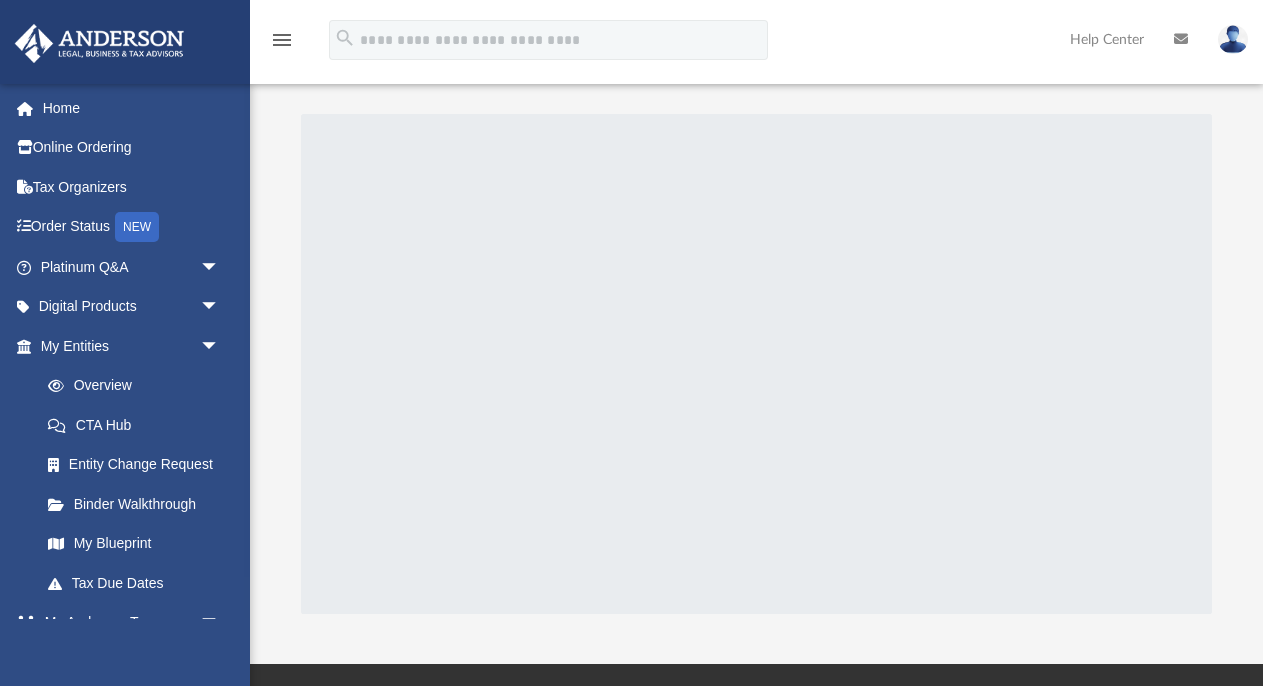 scroll, scrollTop: 0, scrollLeft: 0, axis: both 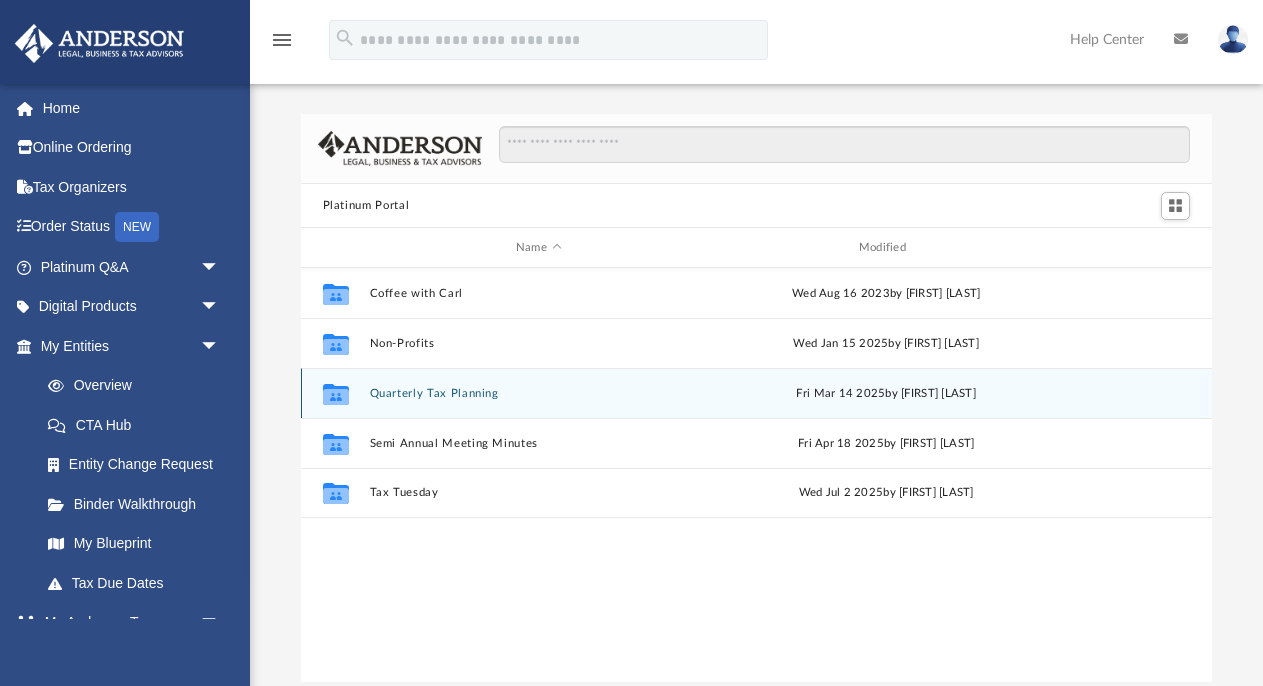 click on "Quarterly Tax Planning" at bounding box center [538, 393] 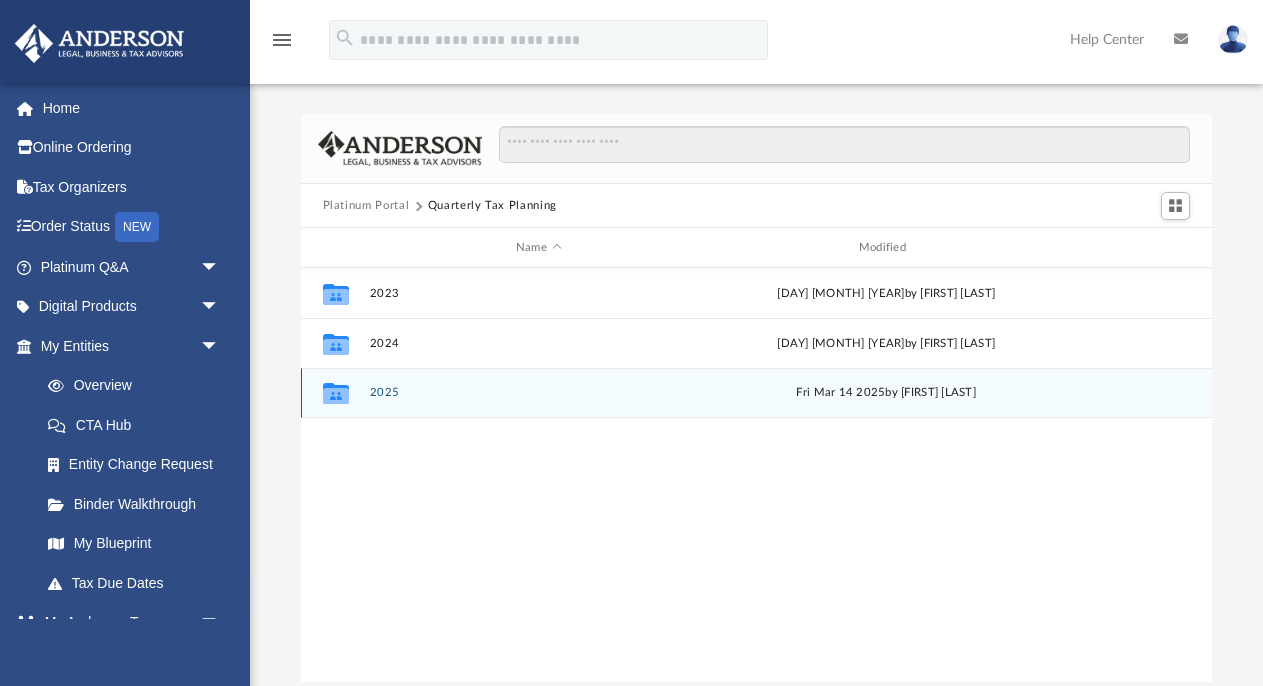 click on "2025" at bounding box center [538, 392] 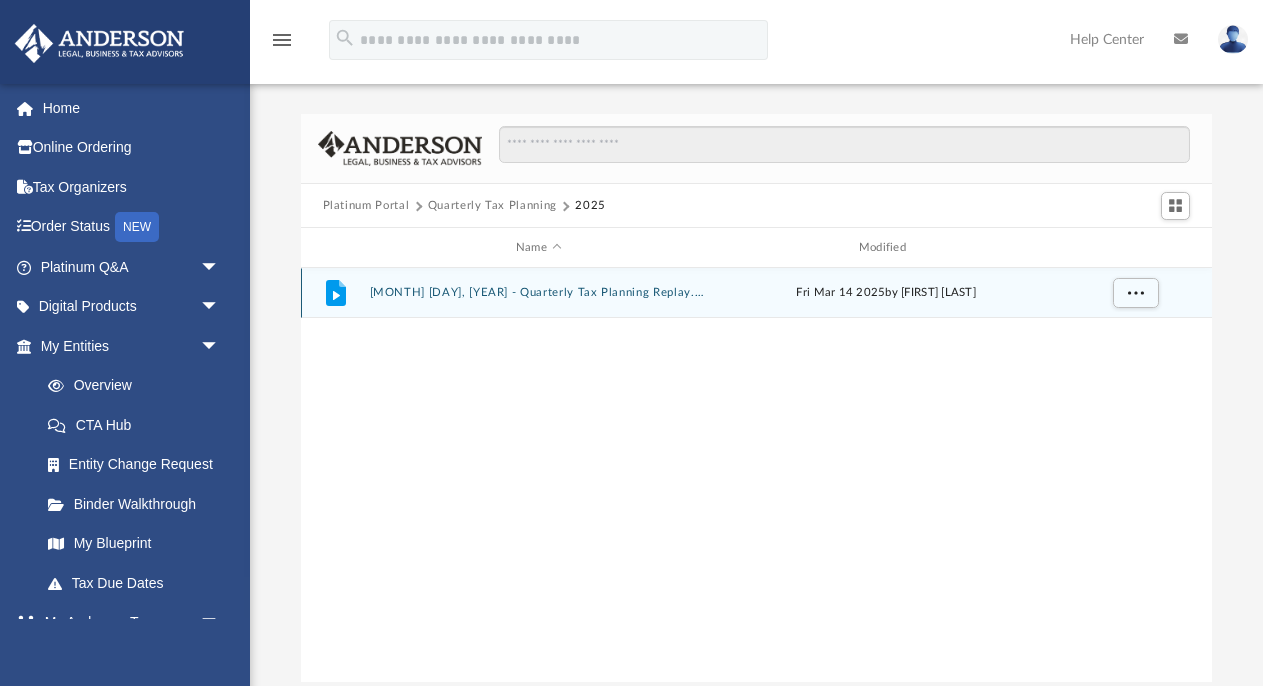 click at bounding box center [335, 295] 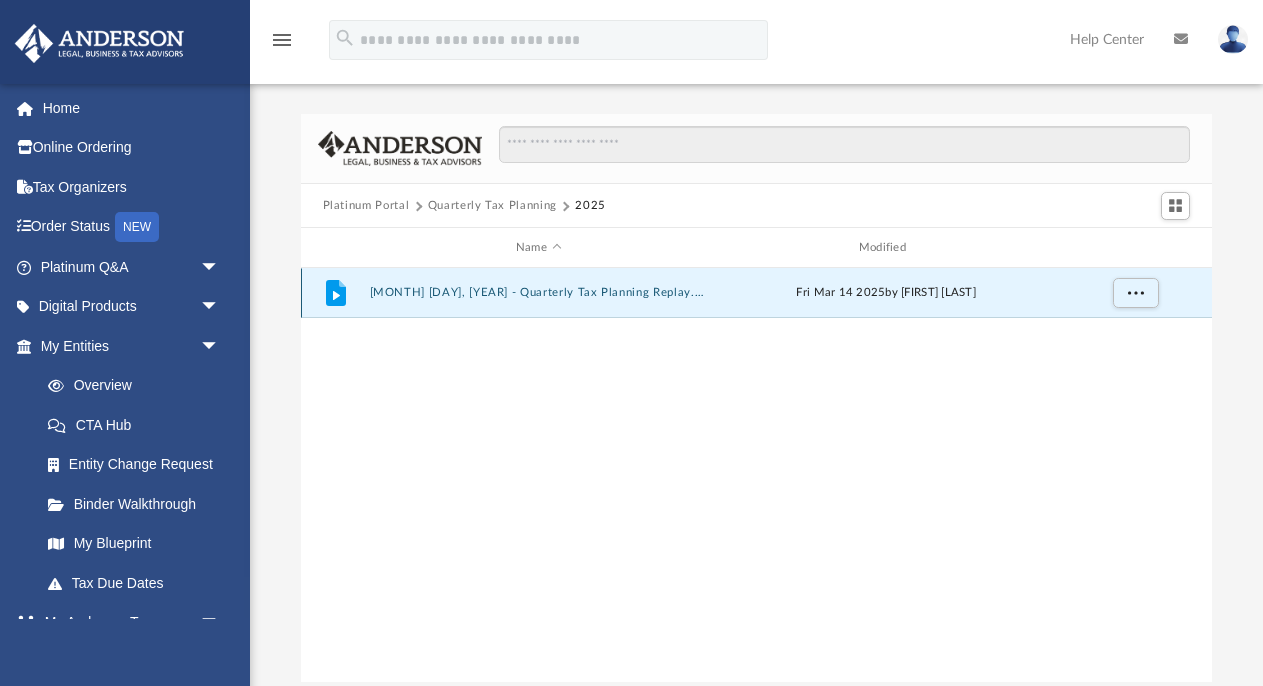 click on "[MONTH] [DAY], [YEAR] - Quarterly Tax Planning Replay.mp4" at bounding box center (538, 292) 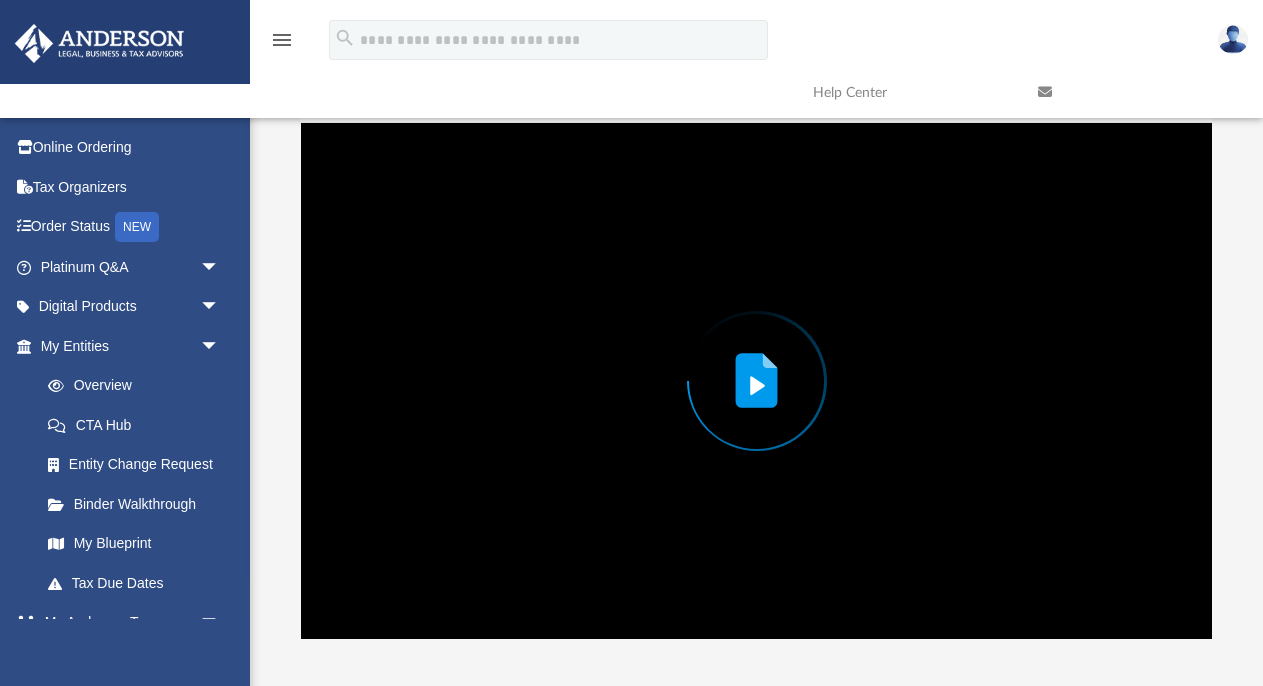 scroll, scrollTop: 47, scrollLeft: 0, axis: vertical 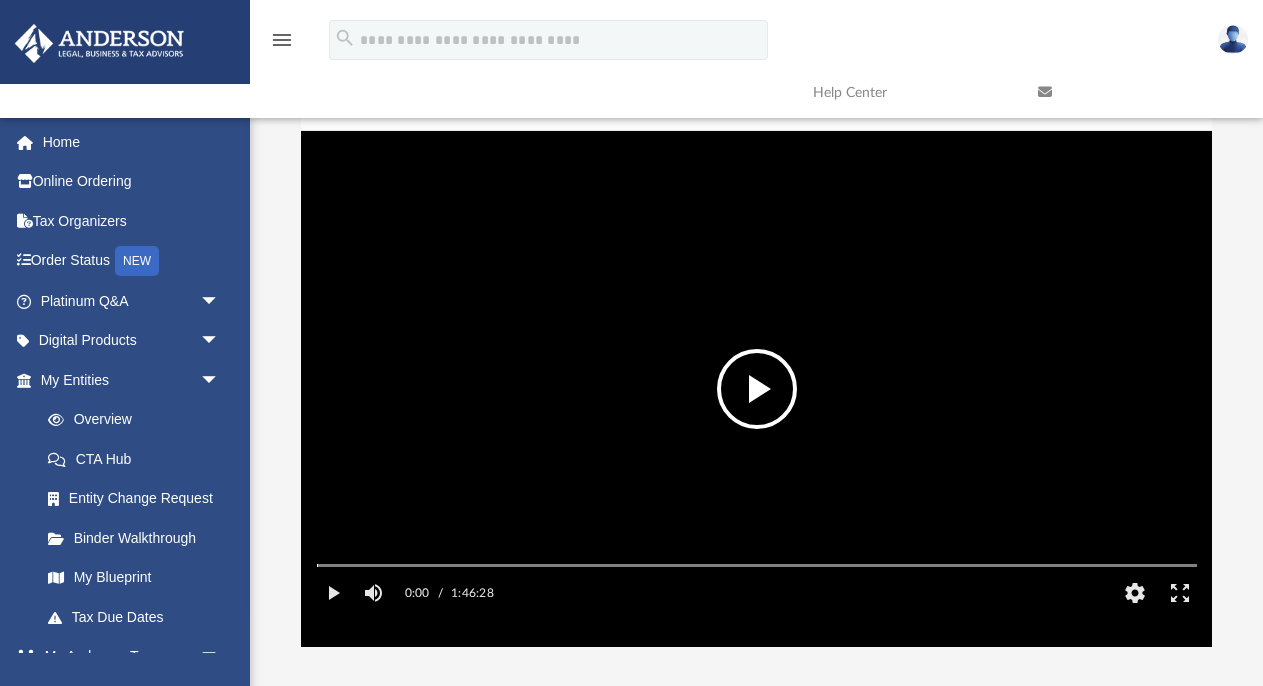 click at bounding box center (757, 389) 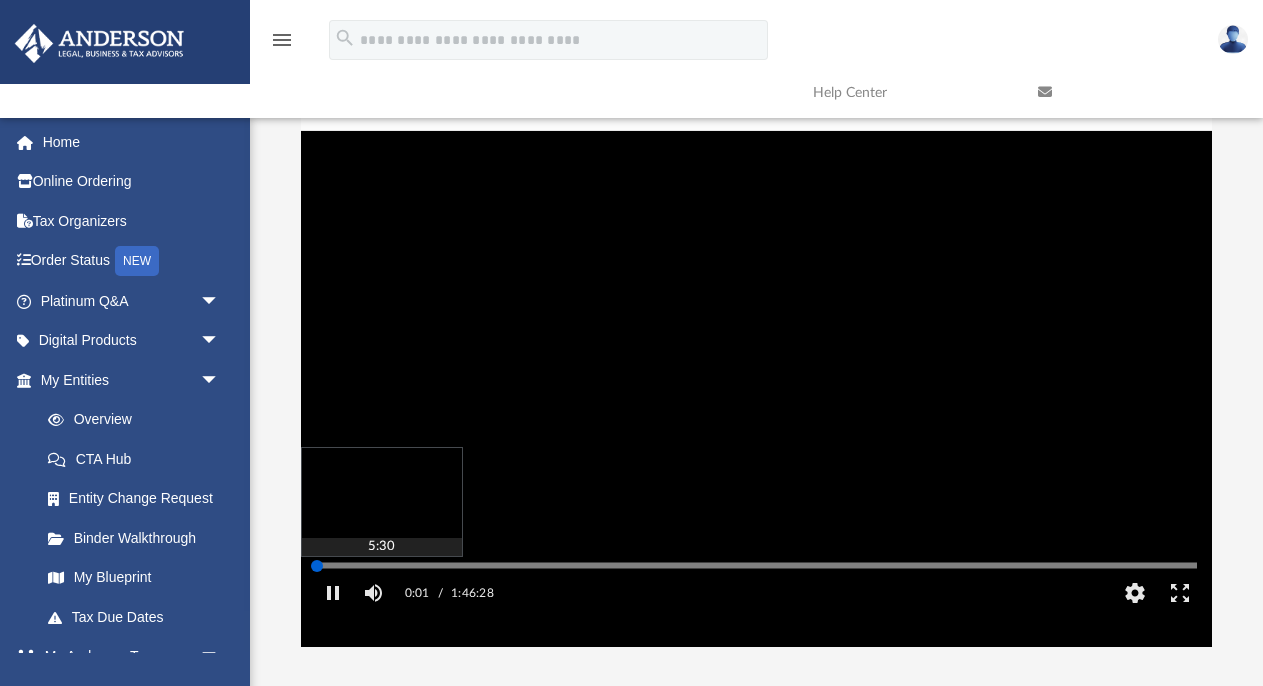click on "Autoplay Disabled Speed Normal Quality Auto Subtitles/CC Off Audio AutoplayDisabled Enabled Speed 0.5 Normal 1.25 1.5 2.0 Quality 480p 1080p Auto Subtitles/CC Off Audio
0:01  /  1:46:28 CC HD
5:30" at bounding box center [757, 389] 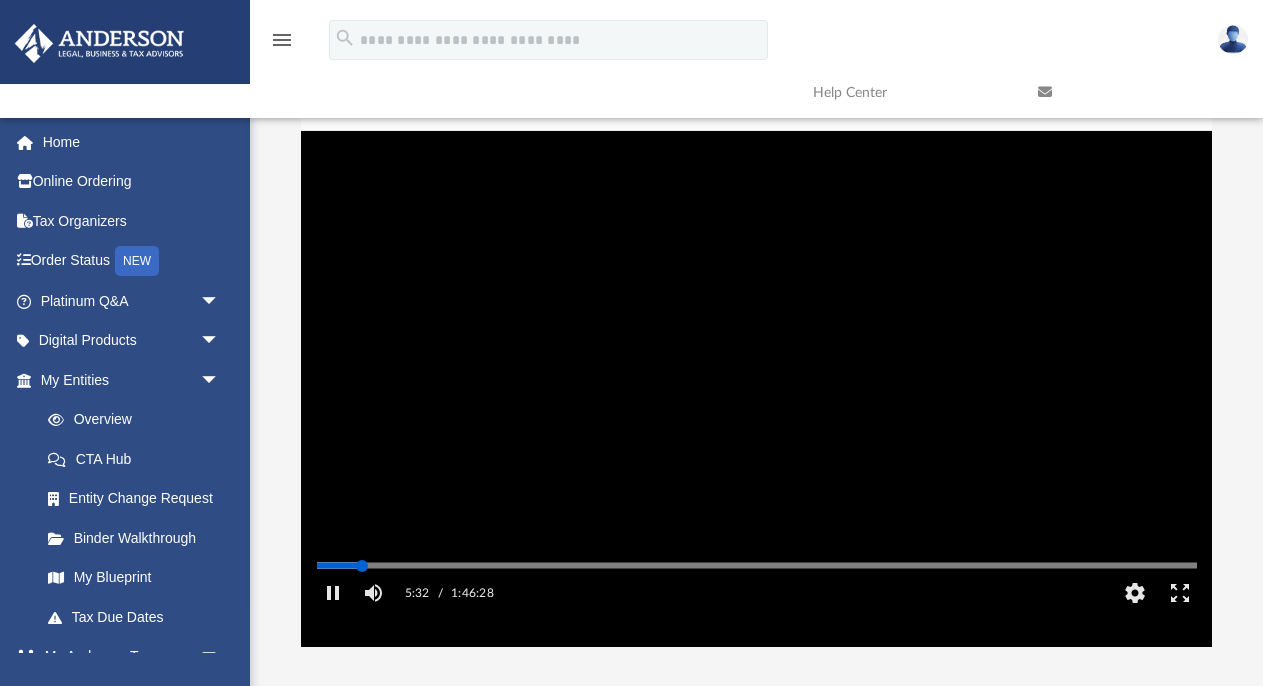 click at bounding box center [757, 565] 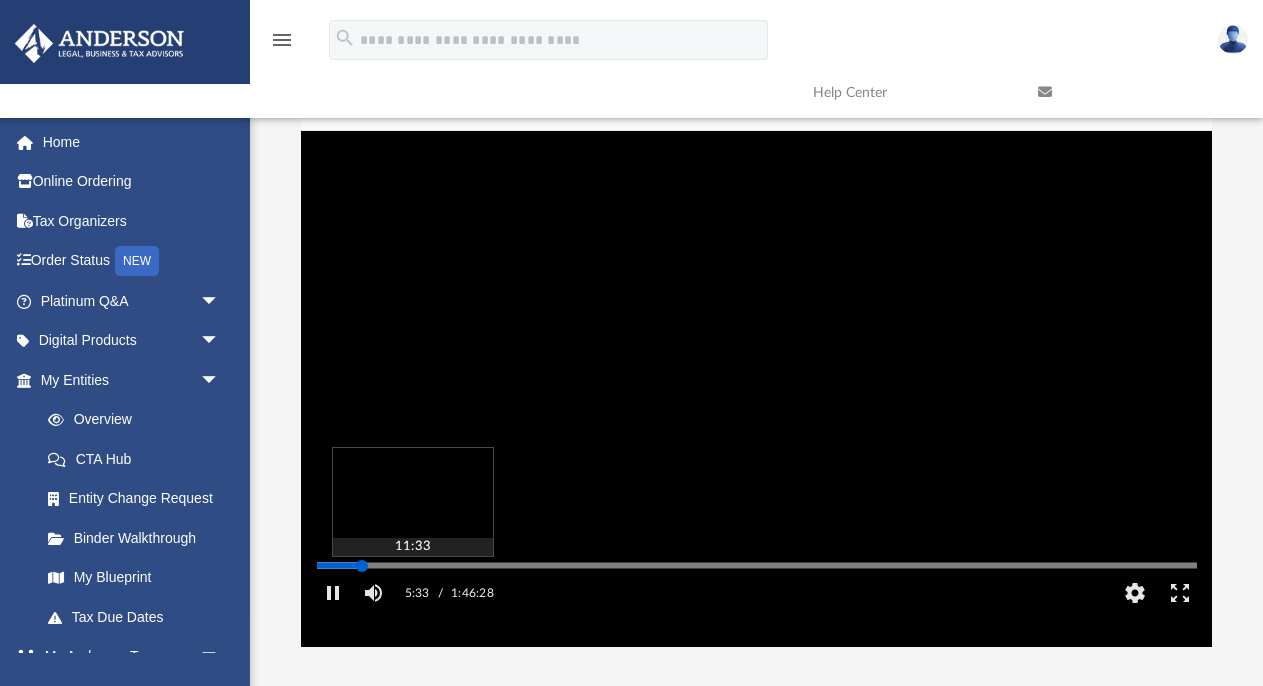 click on "Autoplay Disabled Speed Normal Quality Auto Subtitles/CC Off Audio AutoplayDisabled Enabled Speed 0.5 Normal 1.25 1.5 2.0 Quality 480p 1080p Auto Subtitles/CC Off Audio
5:33  /  1:46:28 CC HD
11:33" at bounding box center [757, 389] 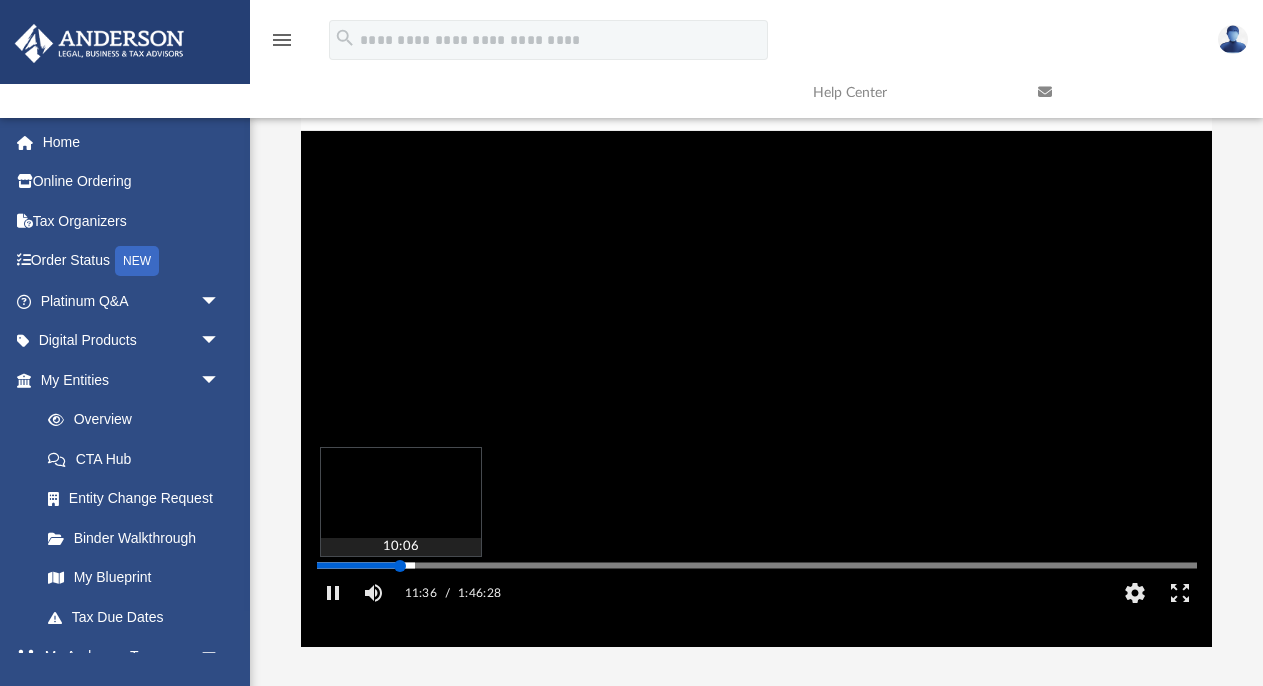 click on "Autoplay Disabled Speed Normal Quality Auto Subtitles/CC Off Audio Autoplay Disabled Enabled Speed 0.5 Normal 1.25 1.5 2.0 Quality 480p 1080p Auto Subtitles/CC Off Audio
11:36  /  1:46:28 CC HD
10:06" at bounding box center (757, 389) 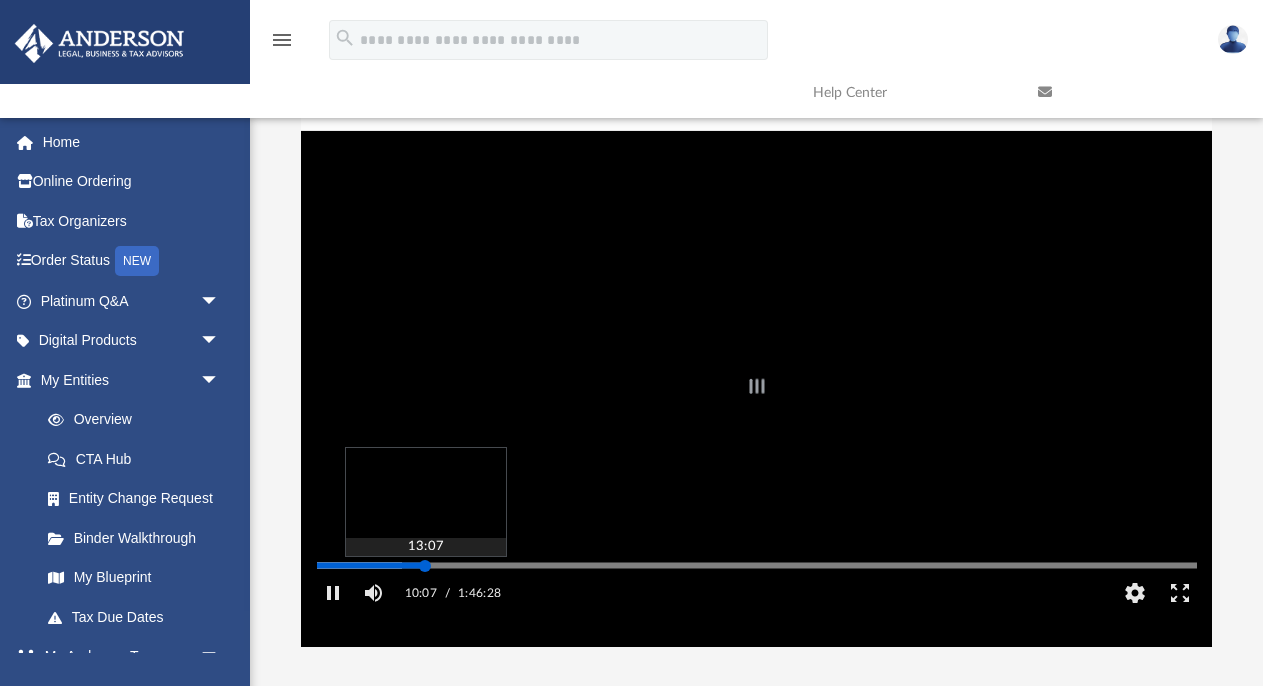 click on "Autoplay Disabled Speed Normal Quality Auto Subtitles/CC Off Audio Autoplay Disabled Enabled Speed 0.5 Normal 1.25 1.5 2.0 Quality 480p 1080p Auto Subtitles/CC Off Audio
10:07  /  1:46:28 CC HD
13:07" at bounding box center [757, 389] 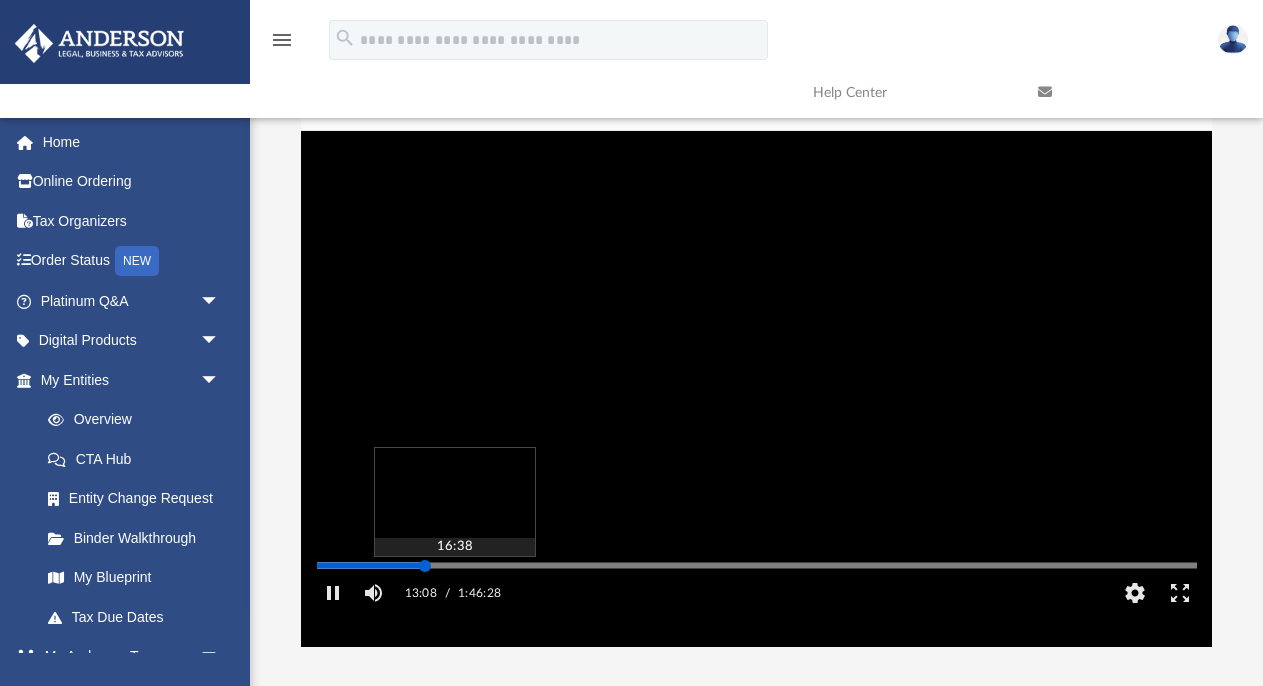 click on "Autoplay Disabled Speed Normal Quality Auto Subtitles/CC Off Audio AutoplayDisabled Enabled Speed 0.5 Normal 1.25 1.5 2.0 Quality 480p 1080p Auto Subtitles/CC Off Audio
13:08  /  1:46:28 CC HD
16:38" at bounding box center (757, 389) 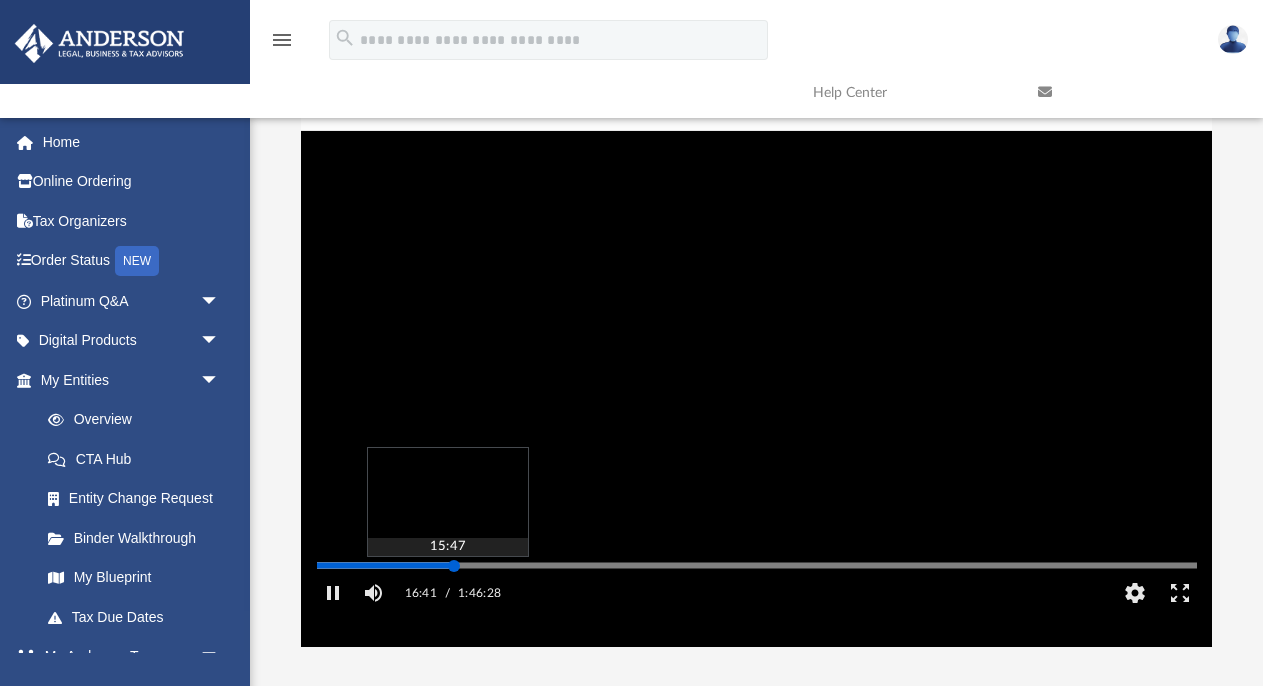 click at bounding box center (757, 565) 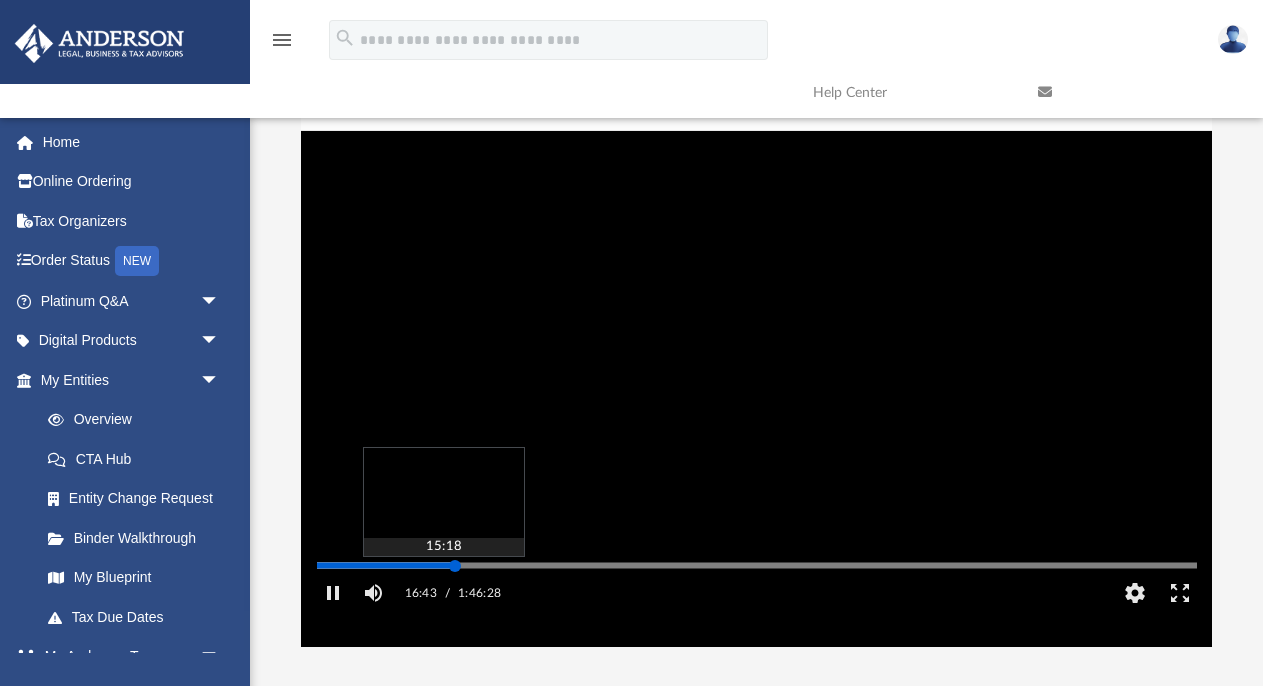click on "Autoplay Disabled Speed Normal Quality Auto Subtitles/CC Off Audio AutoplayDisabled Enabled Speed 0.5 Normal 1.25 1.5 2.0 Quality 480p 1080p Auto Subtitles/CC Off Audio
16:43  /  1:46:28 CC HD
15:18" at bounding box center [757, 389] 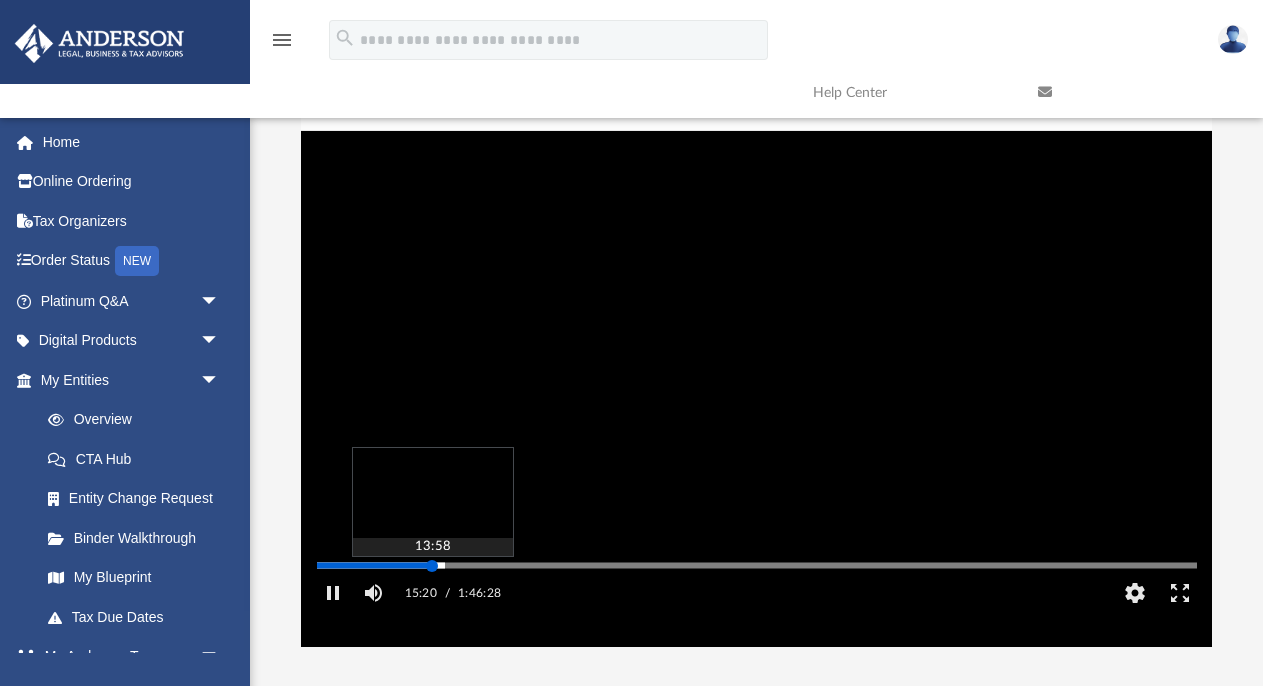 click on "Autoplay Disabled Speed Normal Quality Auto Subtitles/CC Off Audio AutoplayDisabled Enabled Speed 0.5 Normal 1.25 1.5 2.0 Quality 480p 1080p Auto Subtitles/CC Off Audio
15:20  /  1:46:28 CC HD
13:58" at bounding box center (757, 389) 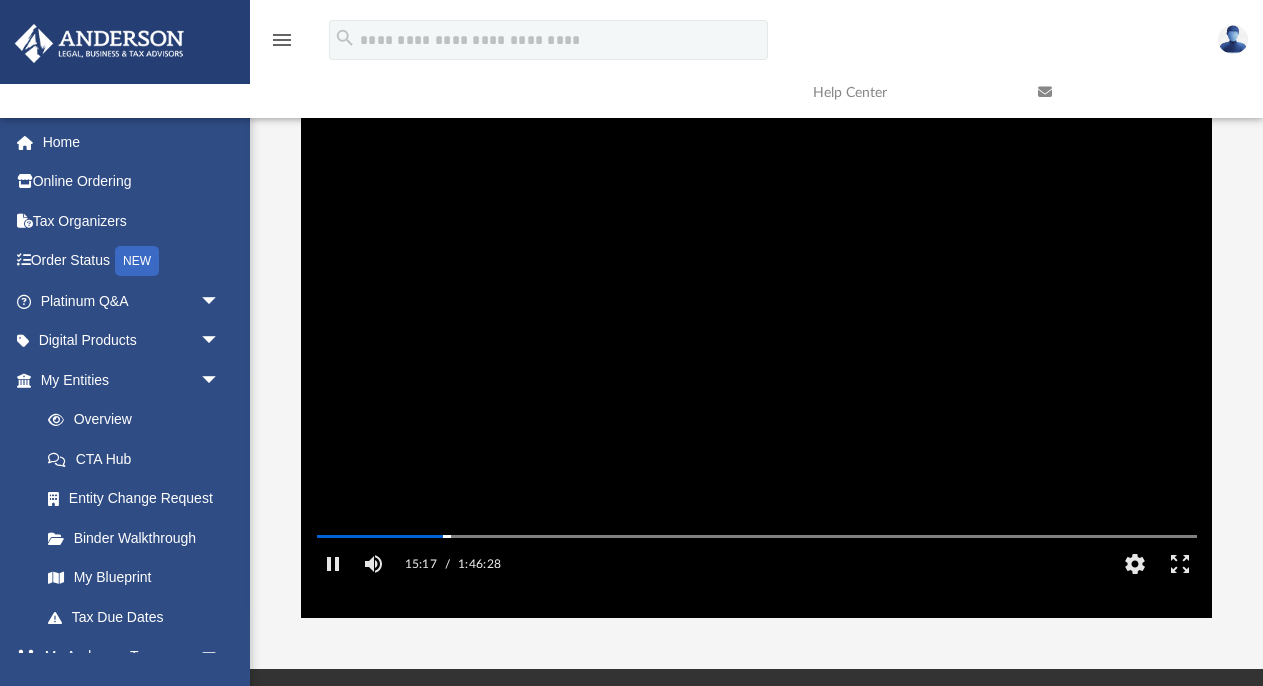scroll, scrollTop: 57, scrollLeft: 0, axis: vertical 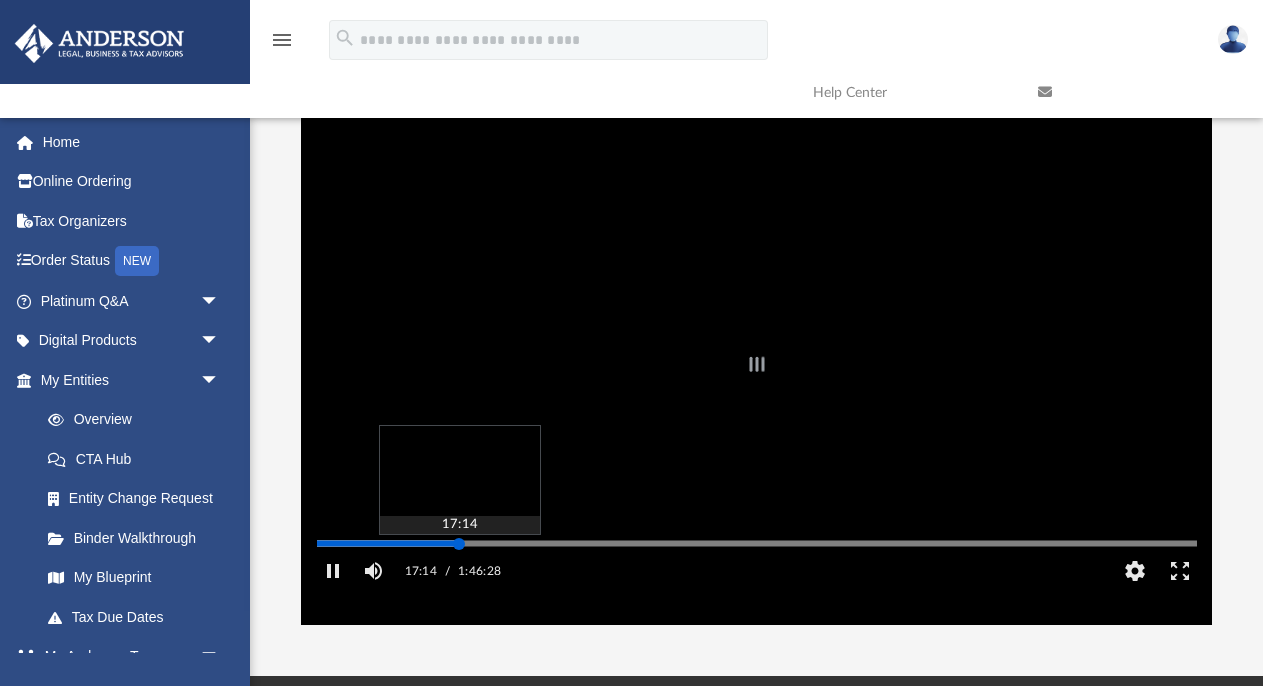 click on "Autoplay Disabled Speed Normal Quality Auto Subtitles/CC Off Audio Autoplay Disabled Enabled Speed 0.5 Normal 1.25 1.5 2.0 Quality 480p 1080p Auto Subtitles/CC Off Audio
17:14  /  1:46:28 CC HD
17:14" at bounding box center [757, 367] 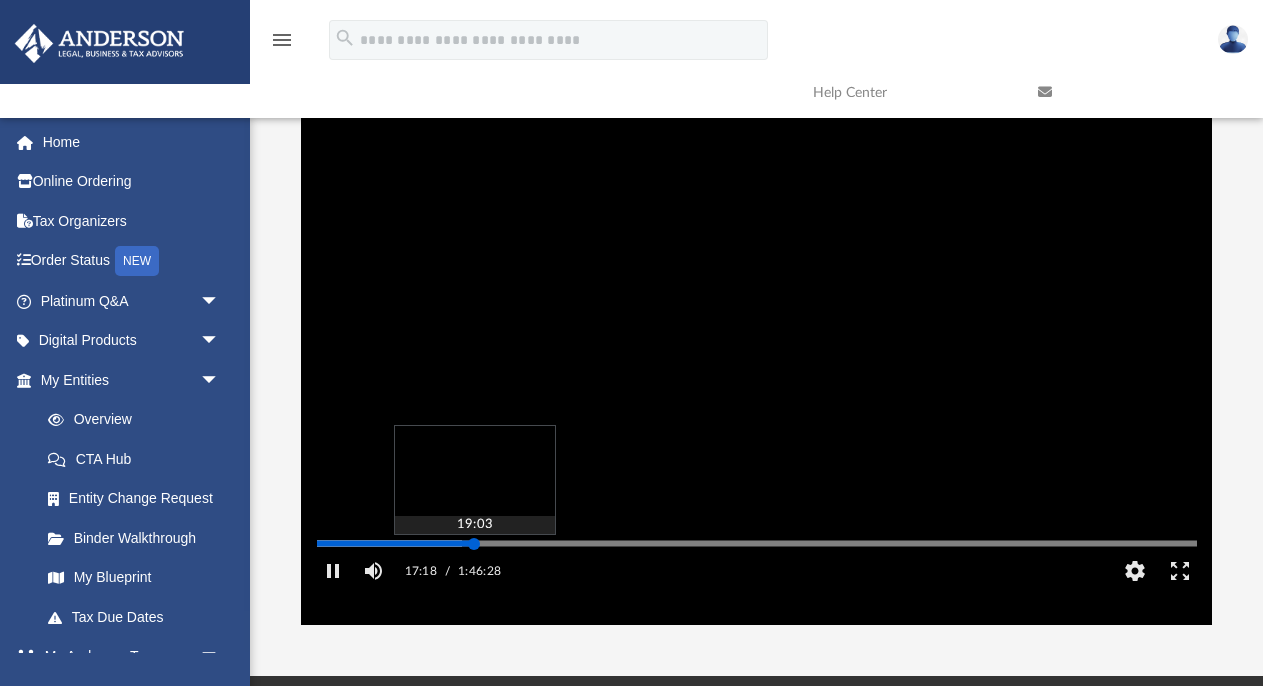 click on "Autoplay Disabled Speed Normal Quality Auto Subtitles/CC Off Audio AutoplayDisabled Enabled Speed 0.5 Normal 1.25 1.5 2.0 Quality 480p 1080p Auto Subtitles/CC Off Audio
17:18  /  1:46:28 CC HD
19:03" at bounding box center [757, 367] 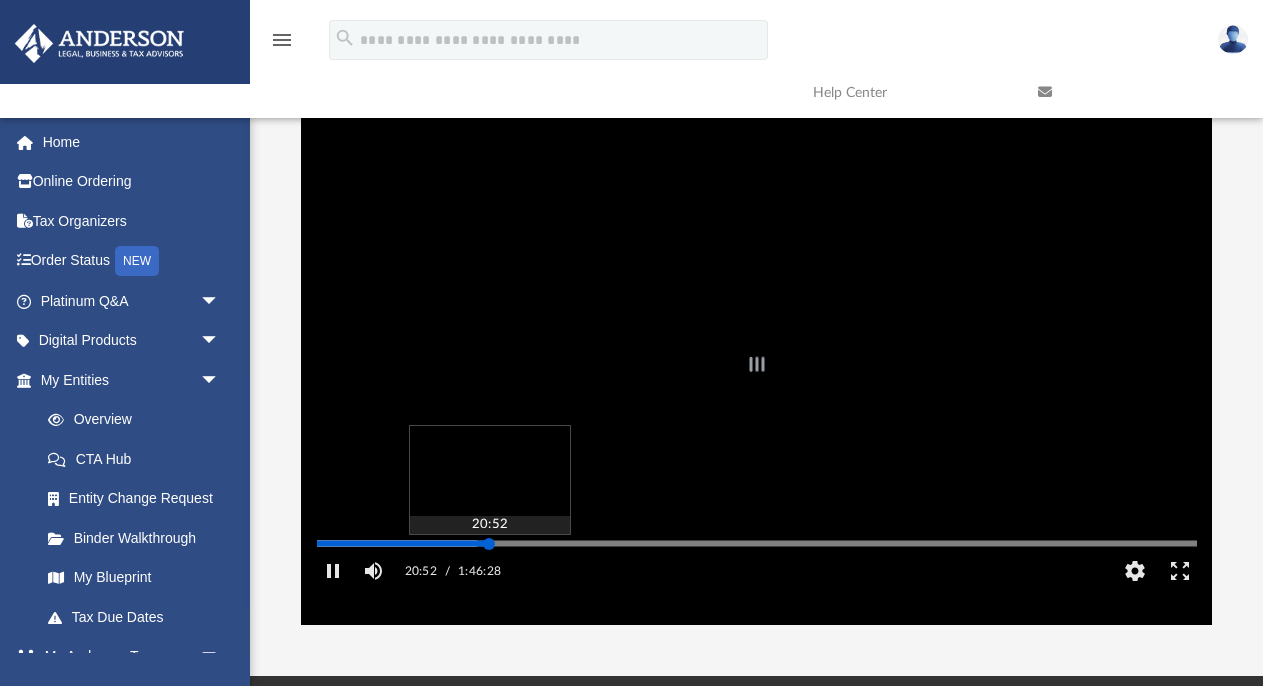 click on "Autoplay Disabled Speed Normal Quality Auto Subtitles/CC Off Audio Autoplay Disabled Enabled Speed 0.5 Normal 1.25 1.5 2.0 Quality 480p 1080p Auto Subtitles/CC Off Audio
20:52  /  1:46:28 CC HD
20:52" at bounding box center (757, 367) 